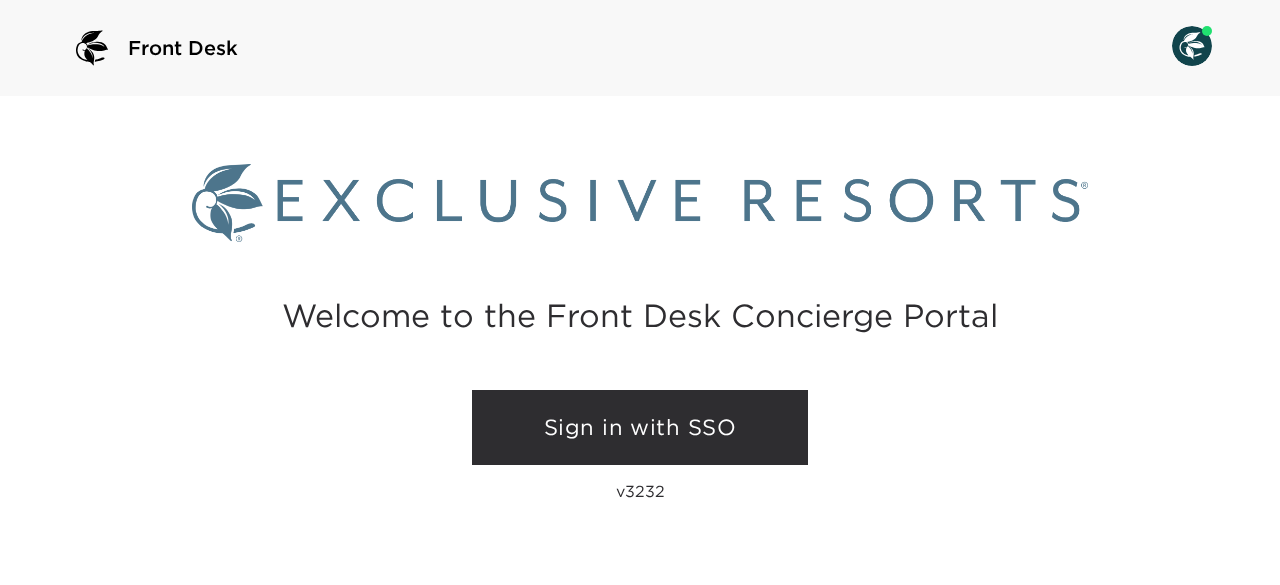 scroll, scrollTop: 0, scrollLeft: 0, axis: both 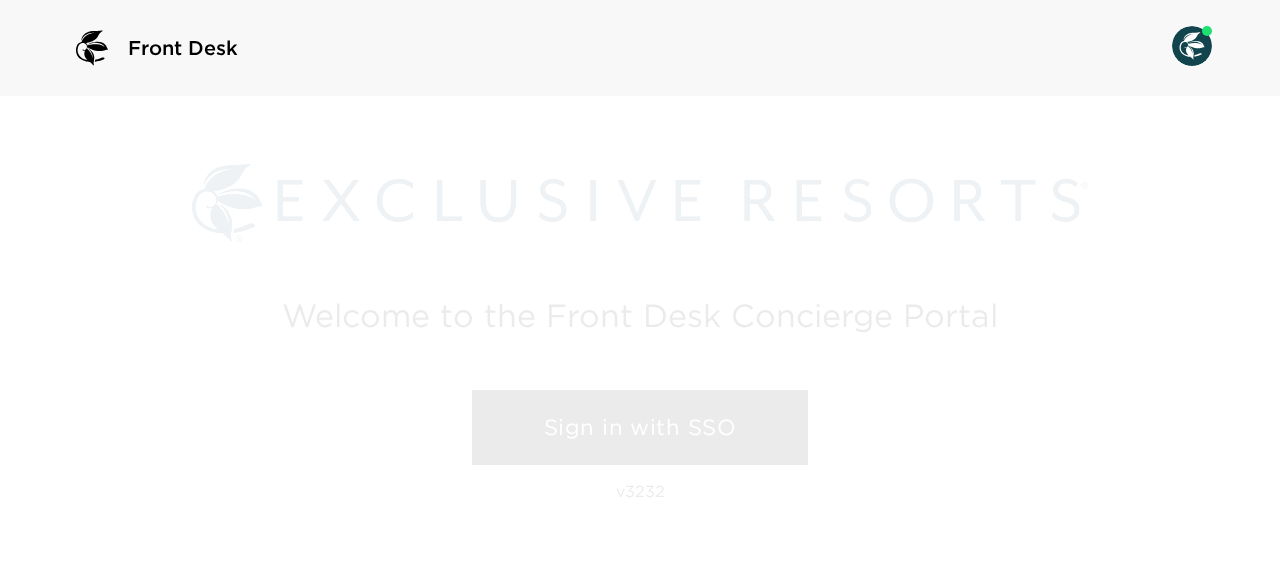 click on "Sign in with SSO" at bounding box center (640, 428) 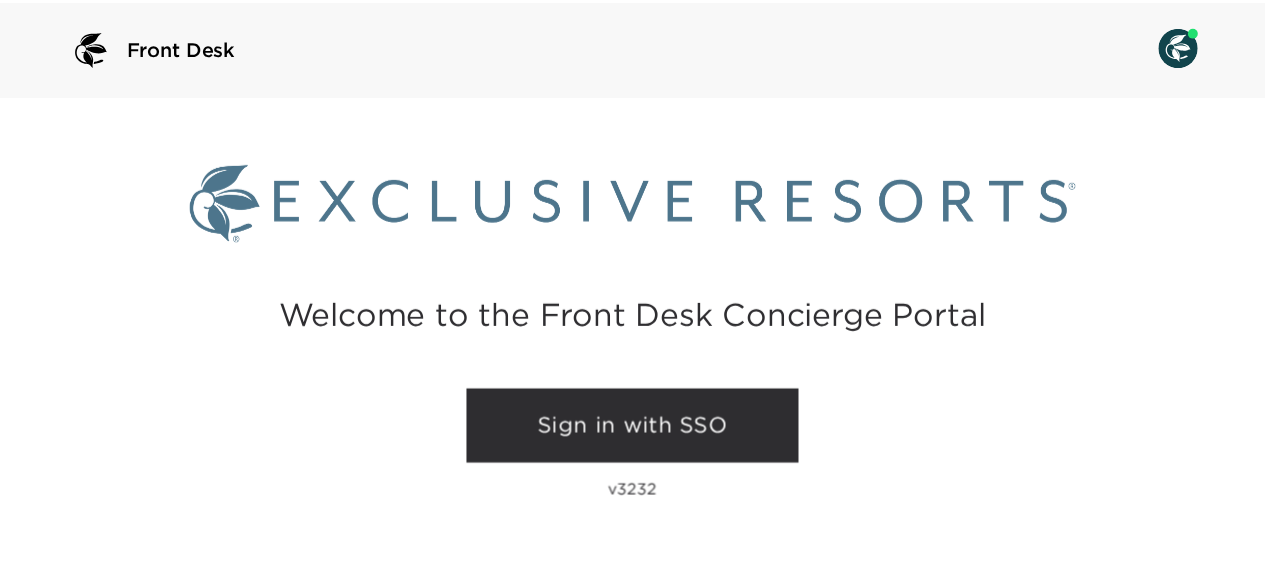 scroll, scrollTop: 0, scrollLeft: 0, axis: both 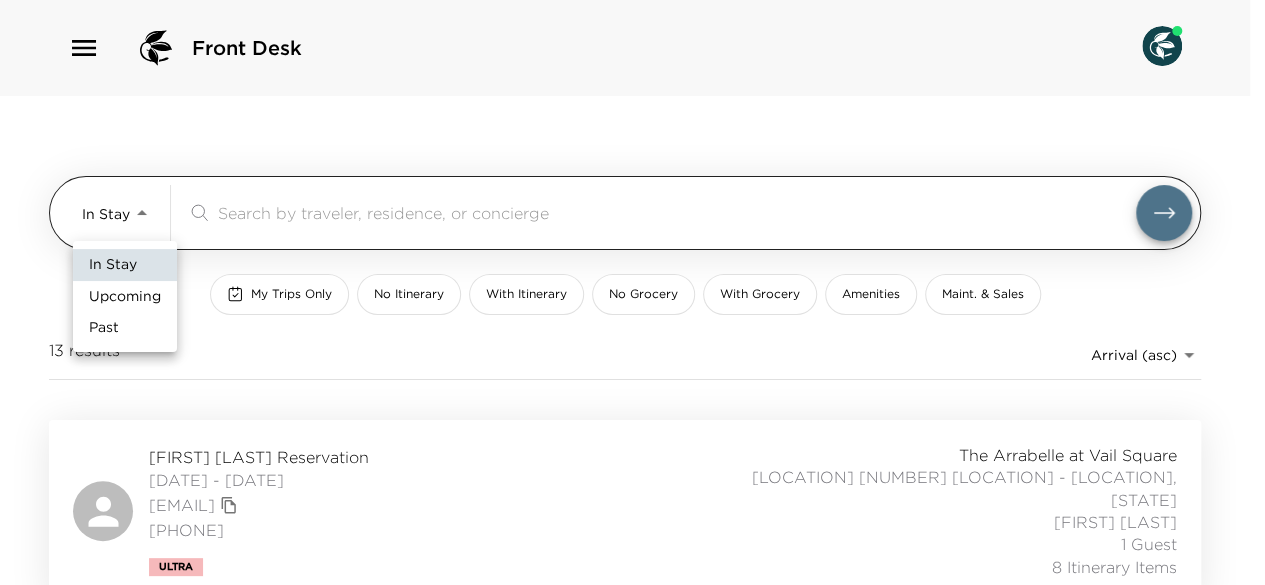 click on "Front Desk In Stay In-Stay ​ My Trips Only No Itinerary With Itinerary No Grocery With Grocery Amenities Maint. & Sales 13 results Arrival (asc) reservations_prod_arrival_asc [FIRST] [LAST] Reservation [DATE] - [DATE] [EMAIL] [PHONE] Ultra The Arrabelle at Vail Square [LOCATION] [NUMBER] [LOCATION] - [LOCATION], [STATE] [FIRST] [LAST] 1 Guest 8 Itinerary Items [FIRST] [LAST] Reservation [DATE] - [DATE] [EMAIL] [PHONE] Ultra The Arrabelle at Vail Square [LOCATION] [NUMBER] [LOCATION] - [LOCATION], [STATE] [FIRST] [LAST] 6 Guests 13 Itinerary Items [FIRST] [LAST] Reservation [DATE] - [DATE] [EMAIL] [PHONE] [CITY], [STATE] [LOCATION] [NUMBER] [LOCATION] - [LOCATION], [STATE] [FIRST] [LAST] 4 Guests 4 Itinerary Items [FIRST] [LAST] Reservation [DATE] - [DATE] [EMAIL] [PHONE] The Arrabelle at Vail Square [LOCATION] [NUMBER] [LOCATION] - [LOCATION], [STATE] [FIRST] [LAST] 1 Guest 9 Itinerary Items [FIRST] [LAST] [PHONE] Ultra" at bounding box center [632, 292] 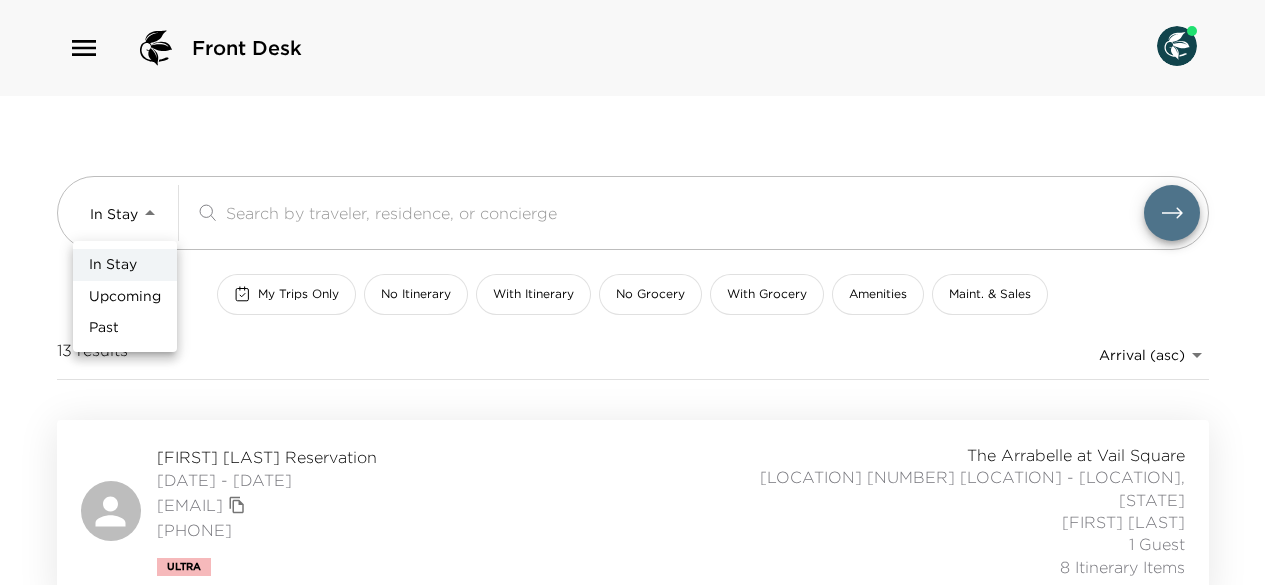 click on "In Stay" at bounding box center (125, 265) 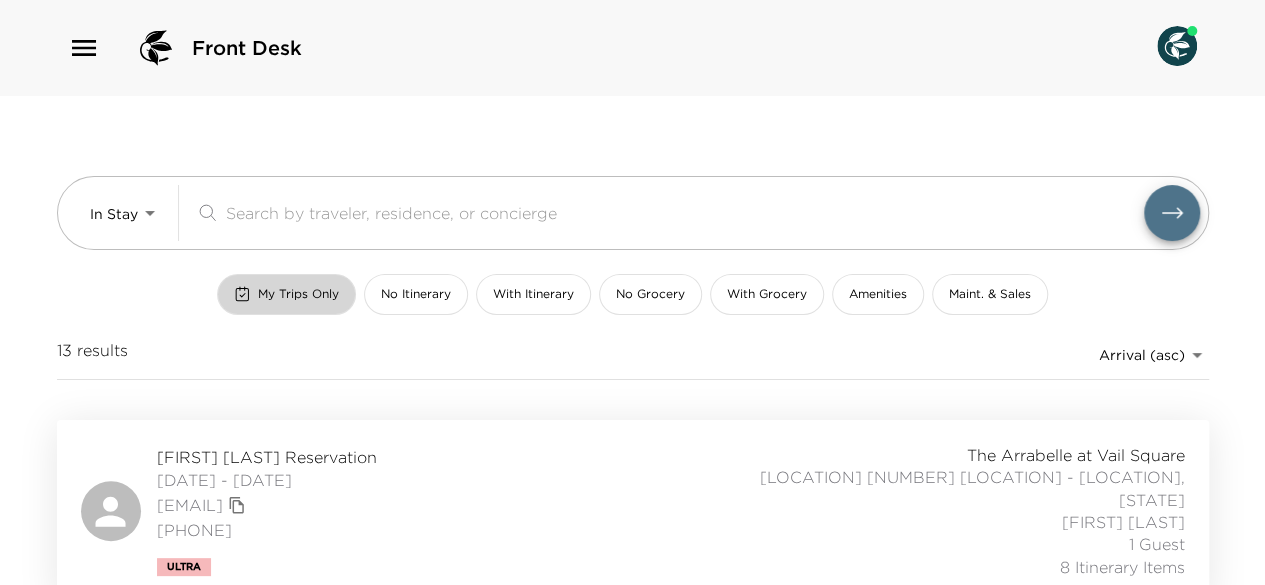 click on "My Trips Only" at bounding box center [298, 294] 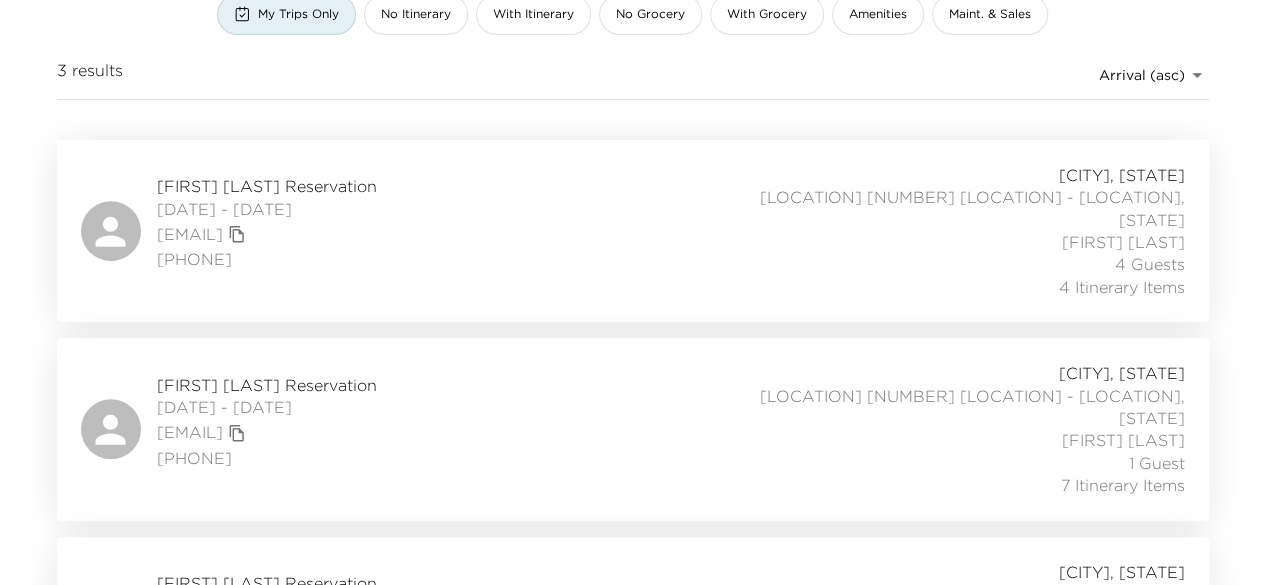 scroll, scrollTop: 344, scrollLeft: 0, axis: vertical 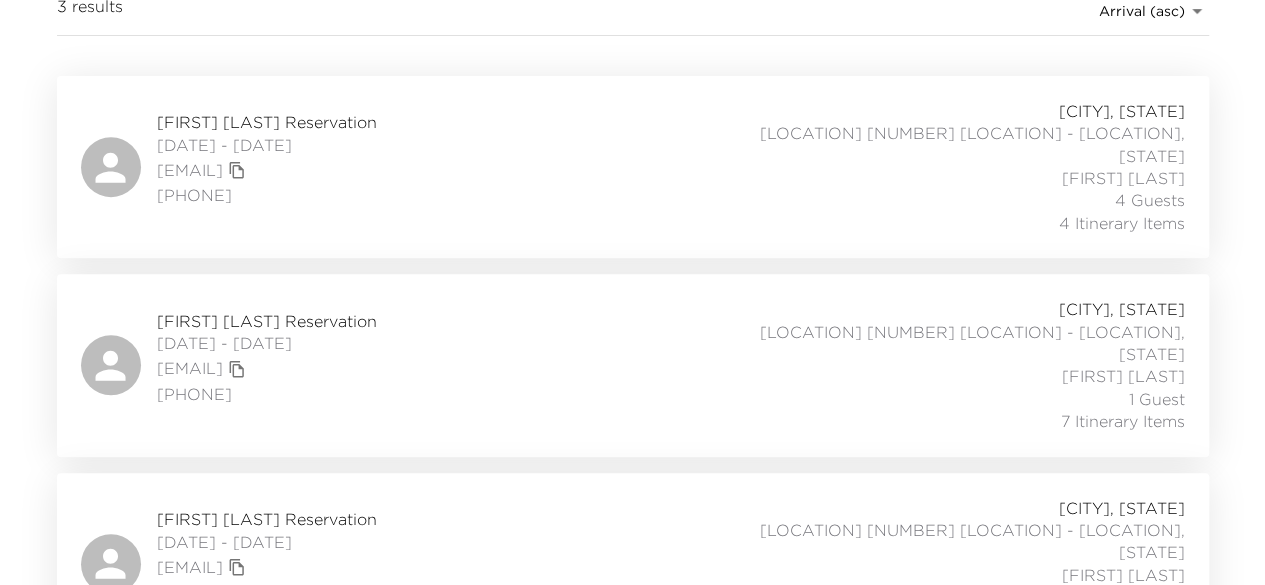 click on "[FIRST] [LAST] Reservation" at bounding box center [267, 519] 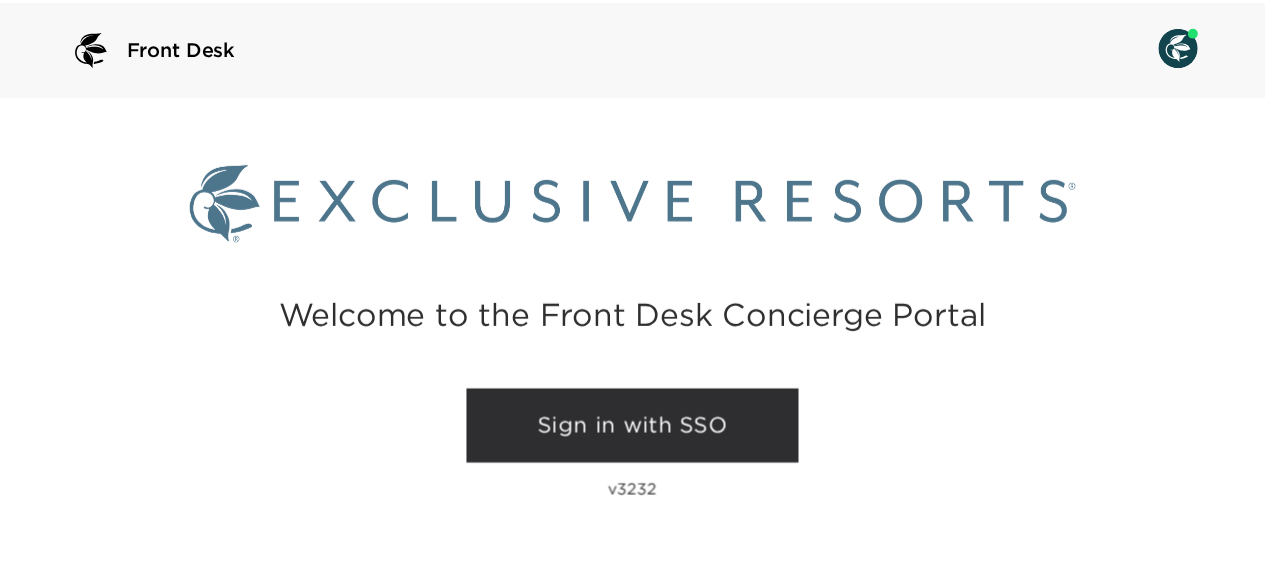 scroll, scrollTop: 0, scrollLeft: 0, axis: both 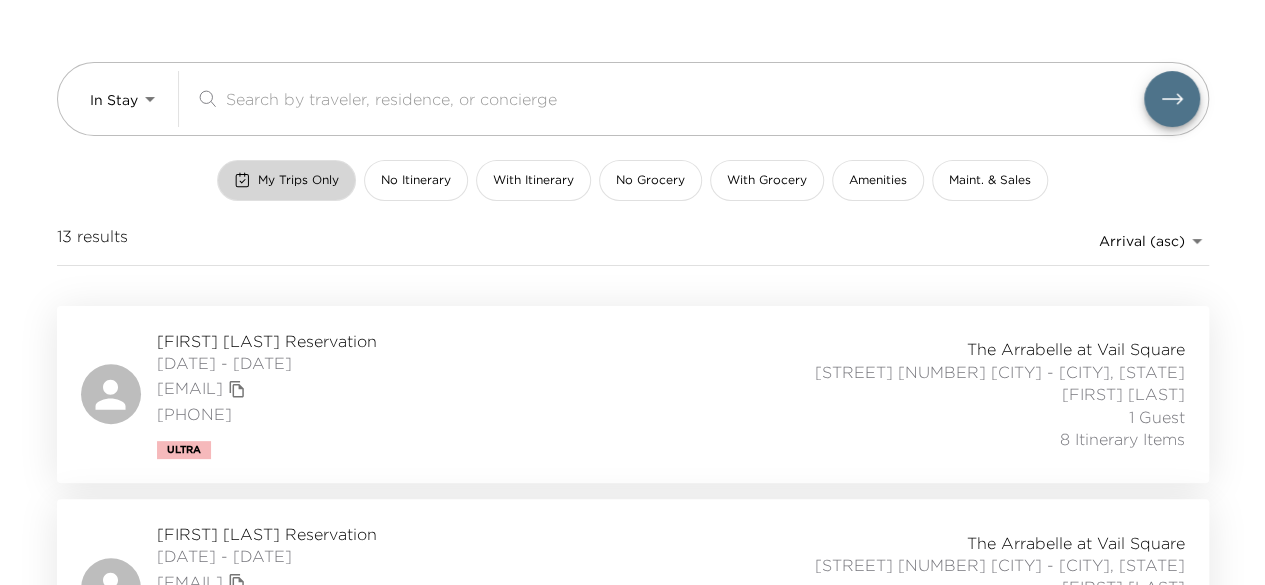 click on "My Trips Only" at bounding box center [298, 180] 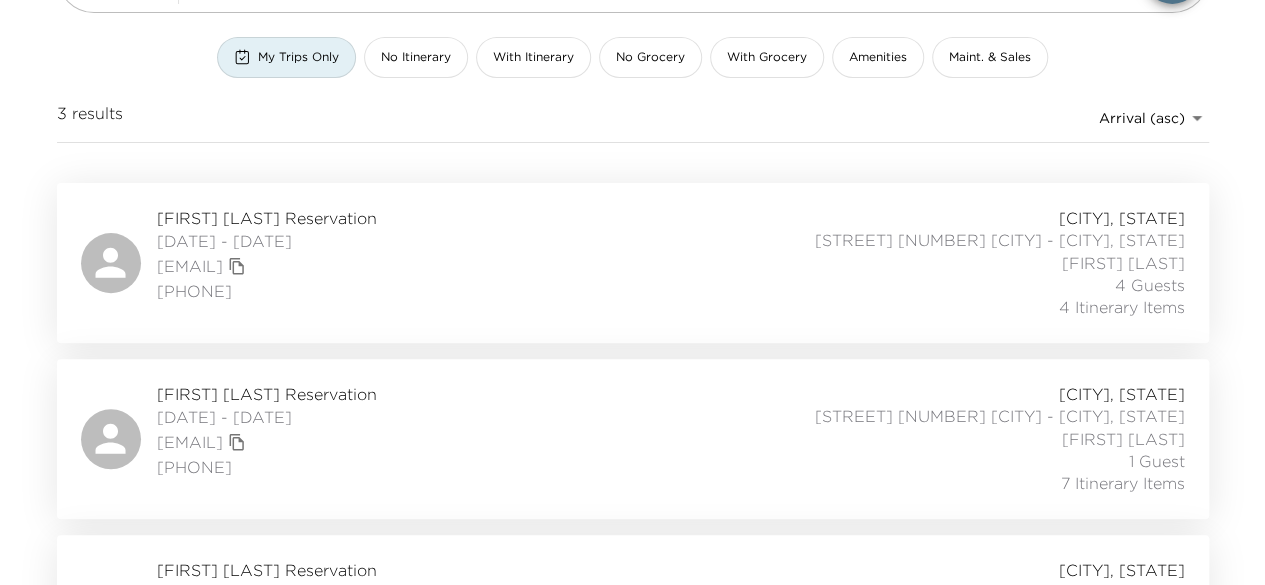 scroll, scrollTop: 344, scrollLeft: 0, axis: vertical 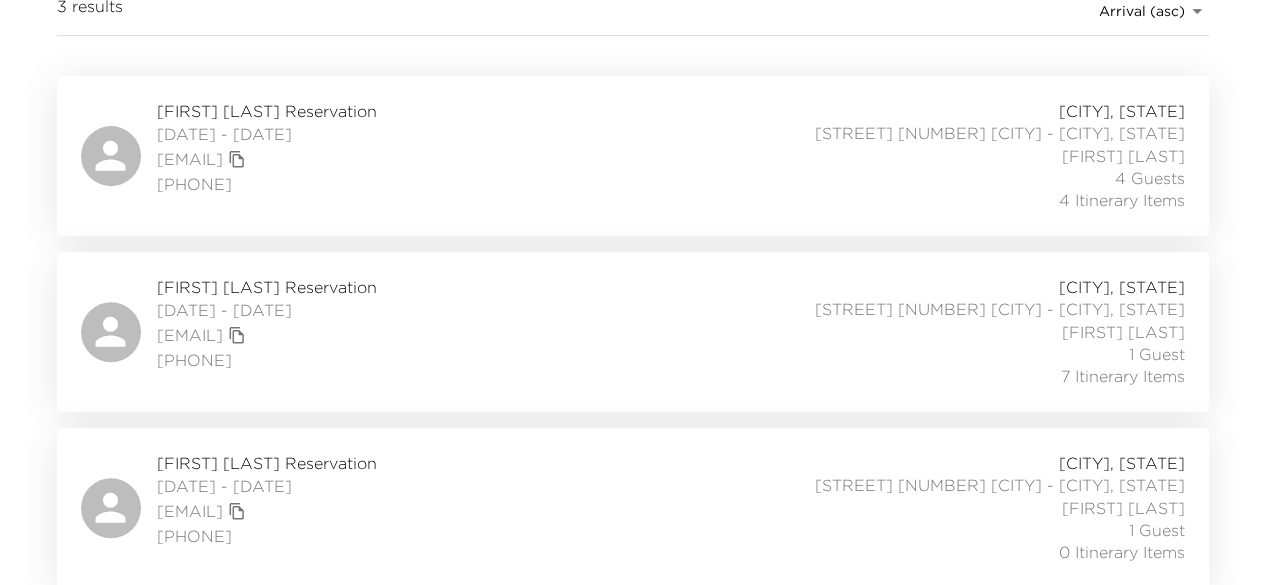 click on "[FIRST] [LAST] Reservation [DATE] - [DATE] [EMAIL] [PHONE] [CITY], [STATE] [STREET] [NUMBER] [CITY] - [CITY], [STATE] [FIRST] [LAST] [NUMBER] Guests [NUMBER] Itinerary Items" at bounding box center (633, 508) 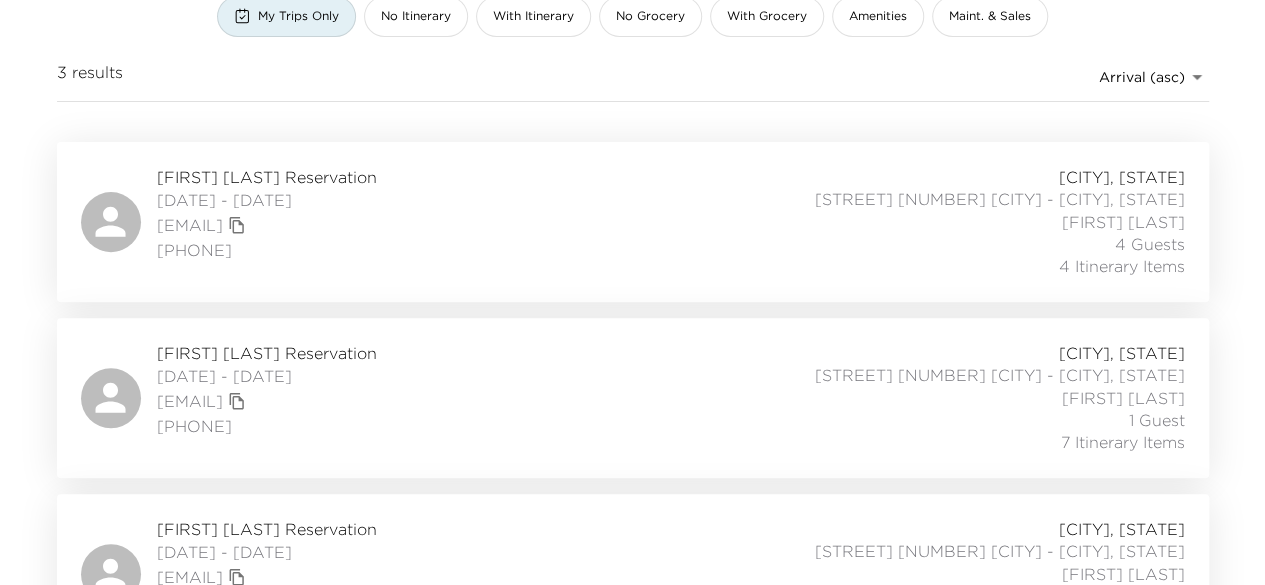 scroll, scrollTop: 276, scrollLeft: 0, axis: vertical 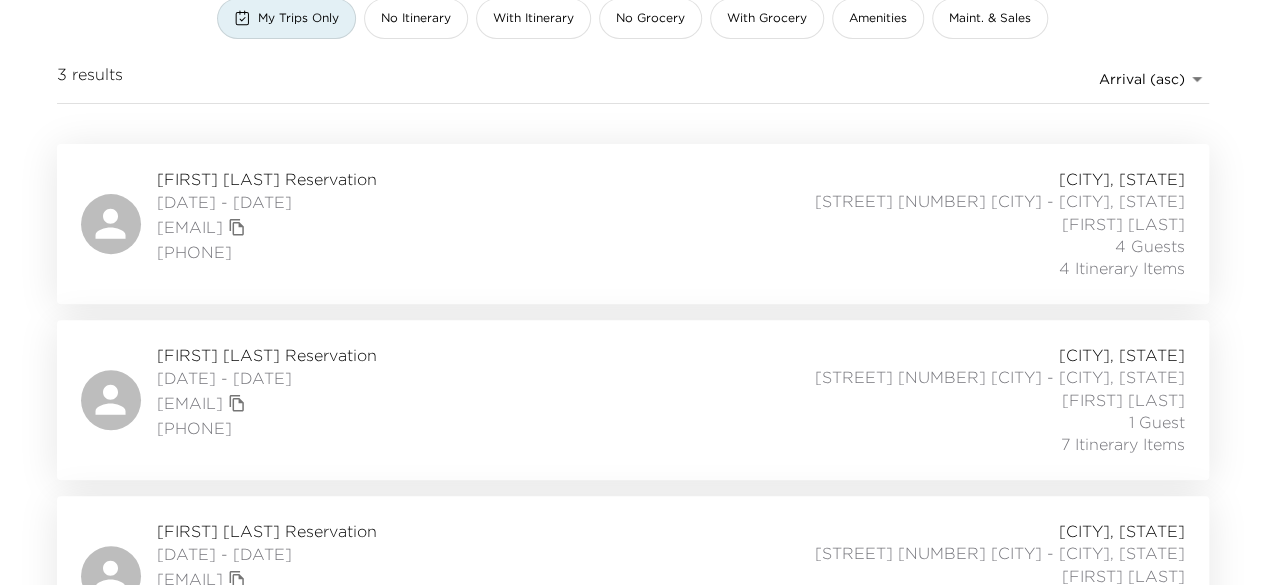 click on "07/27/2025 - 08/03/2025" at bounding box center [267, 202] 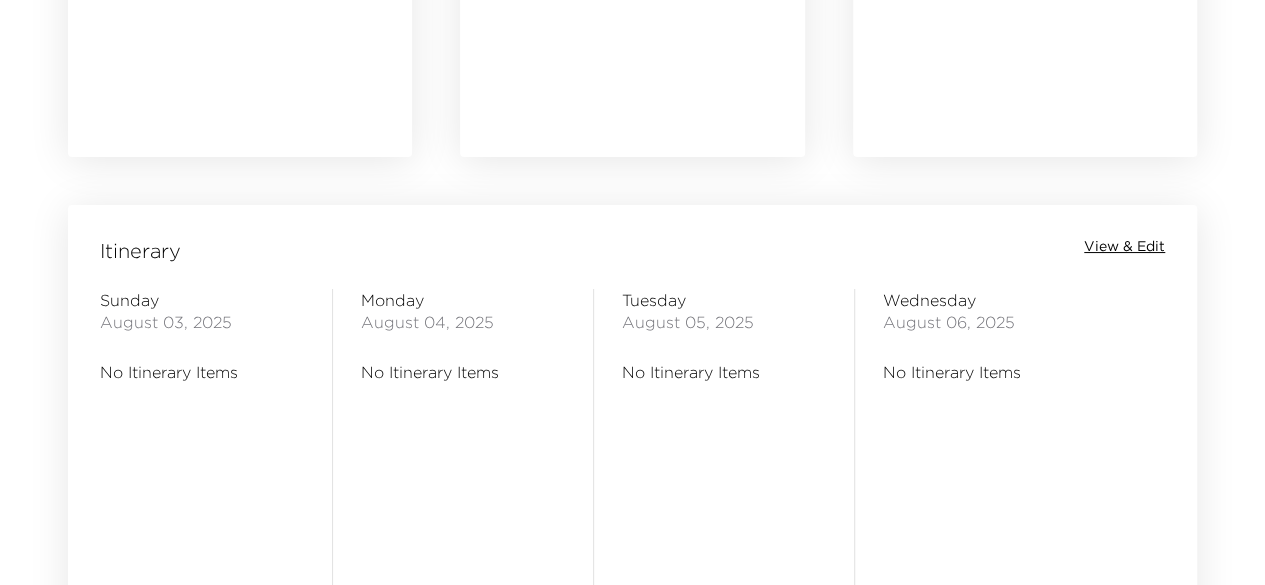 scroll, scrollTop: 1487, scrollLeft: 0, axis: vertical 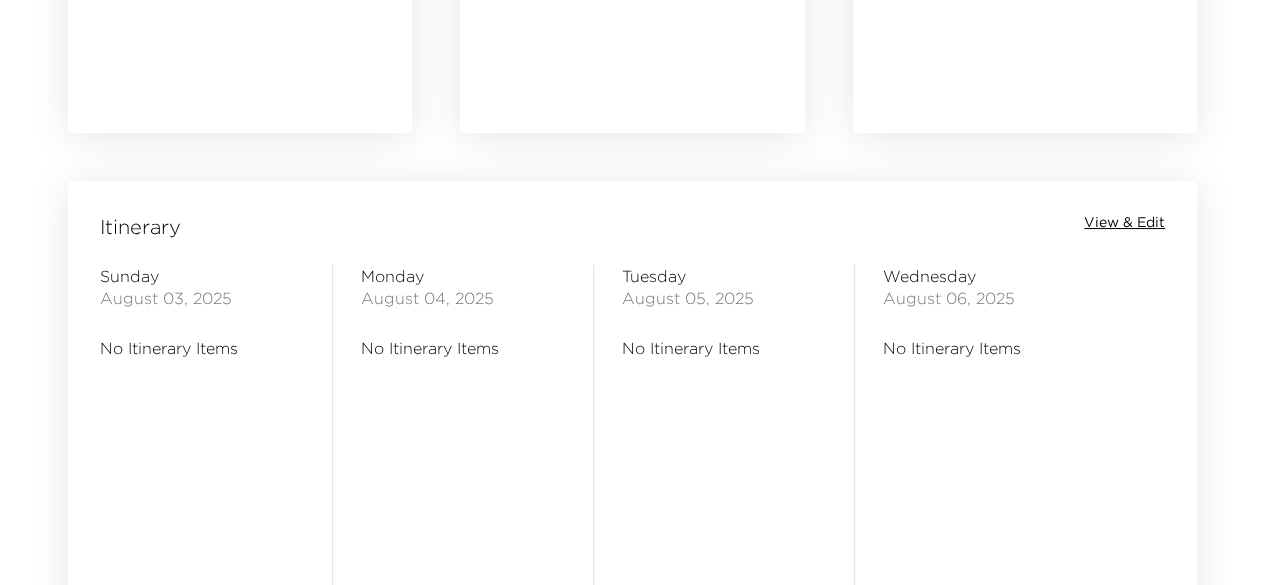 click on "View & Edit" at bounding box center [1124, 223] 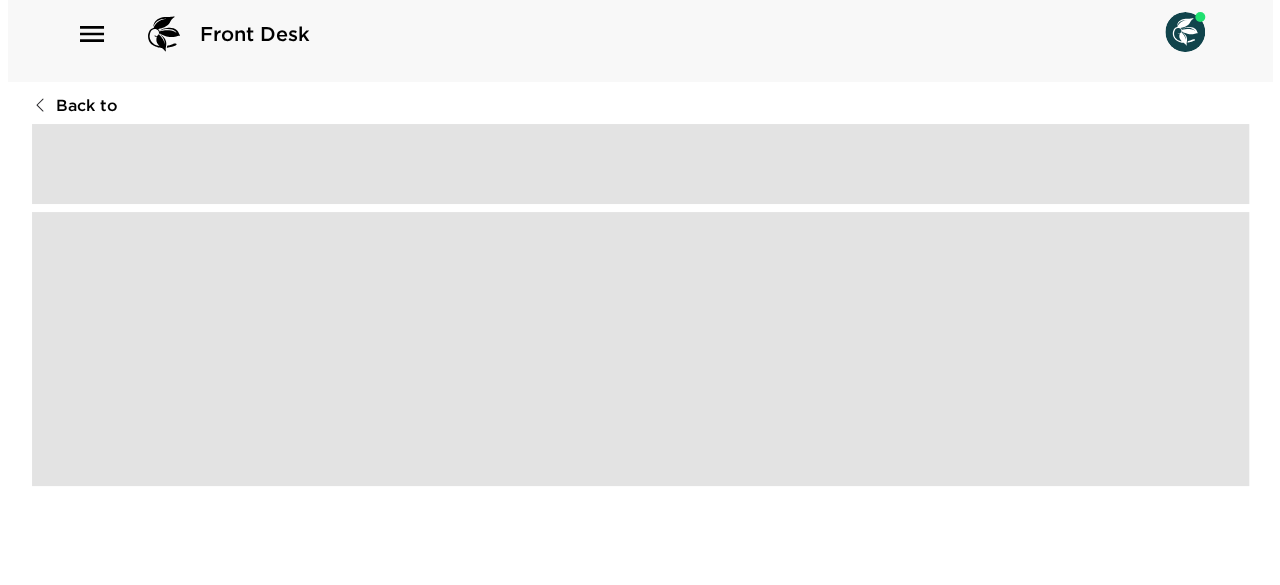 scroll, scrollTop: 0, scrollLeft: 0, axis: both 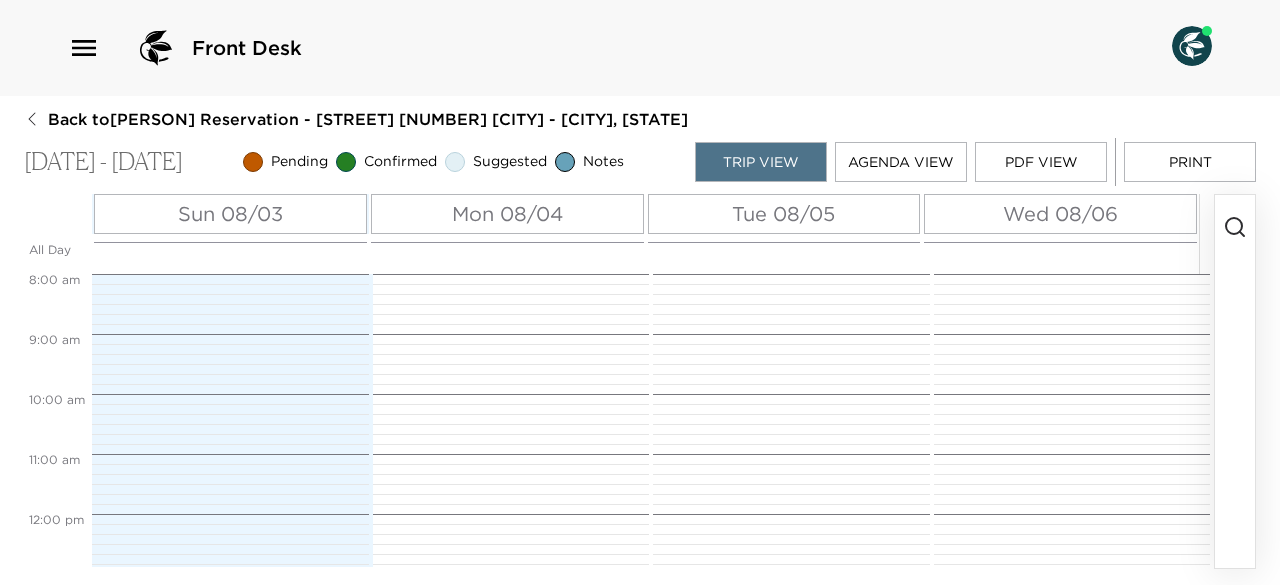 click 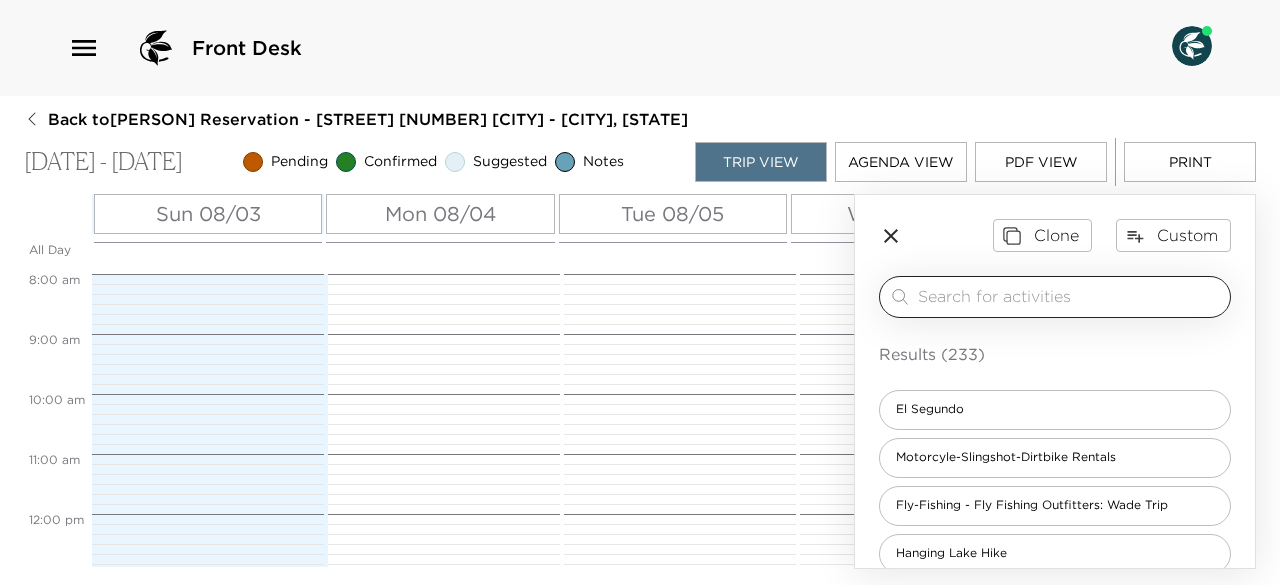 click at bounding box center [1070, 296] 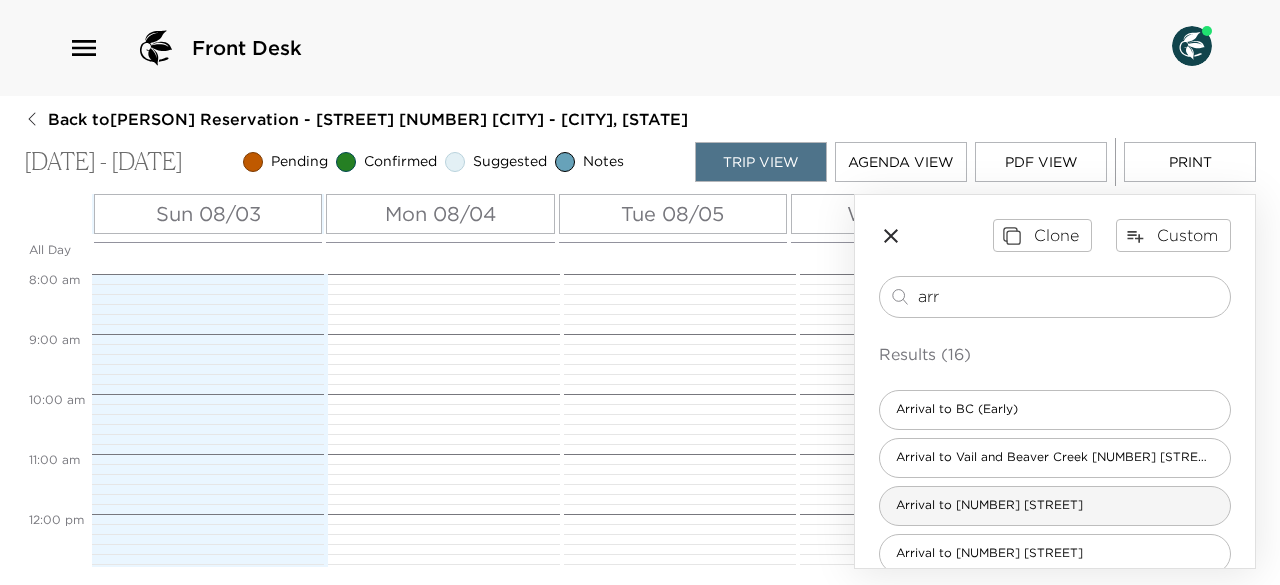 type on "arr" 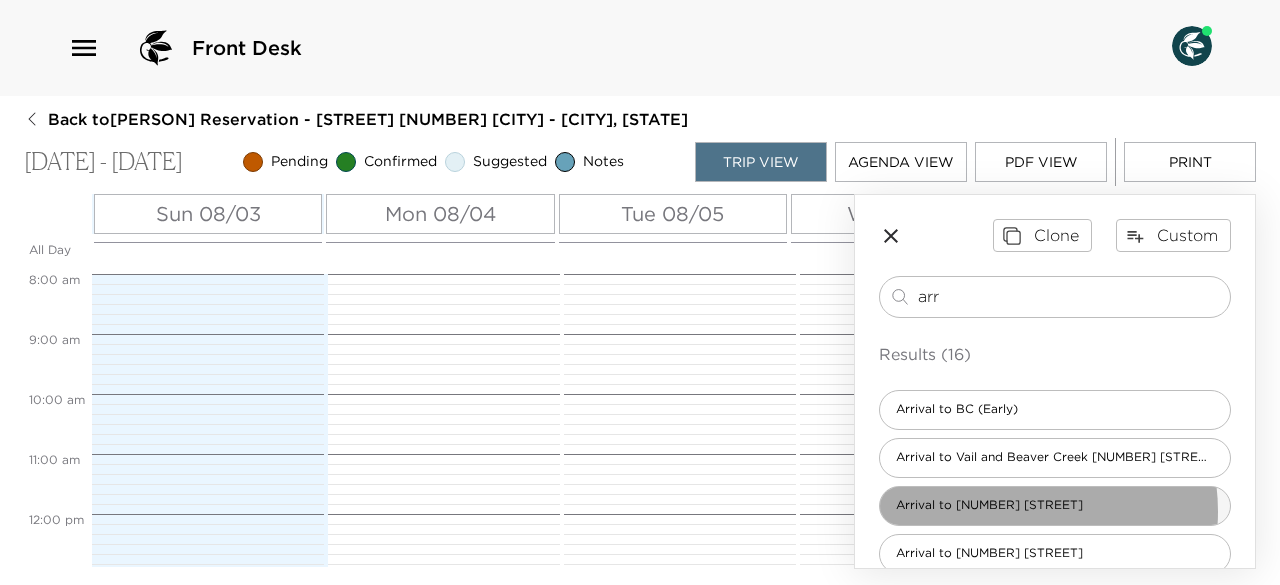 click on "Arrival to 147 Beaver Creek Drive" at bounding box center (989, 505) 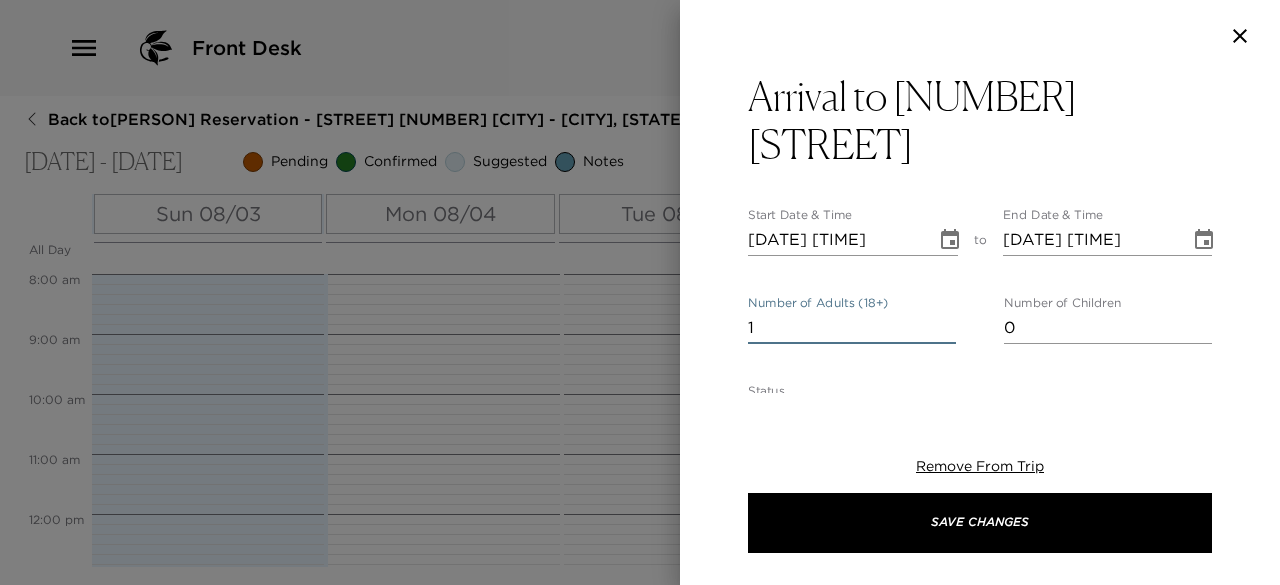 click on "1" at bounding box center (852, 328) 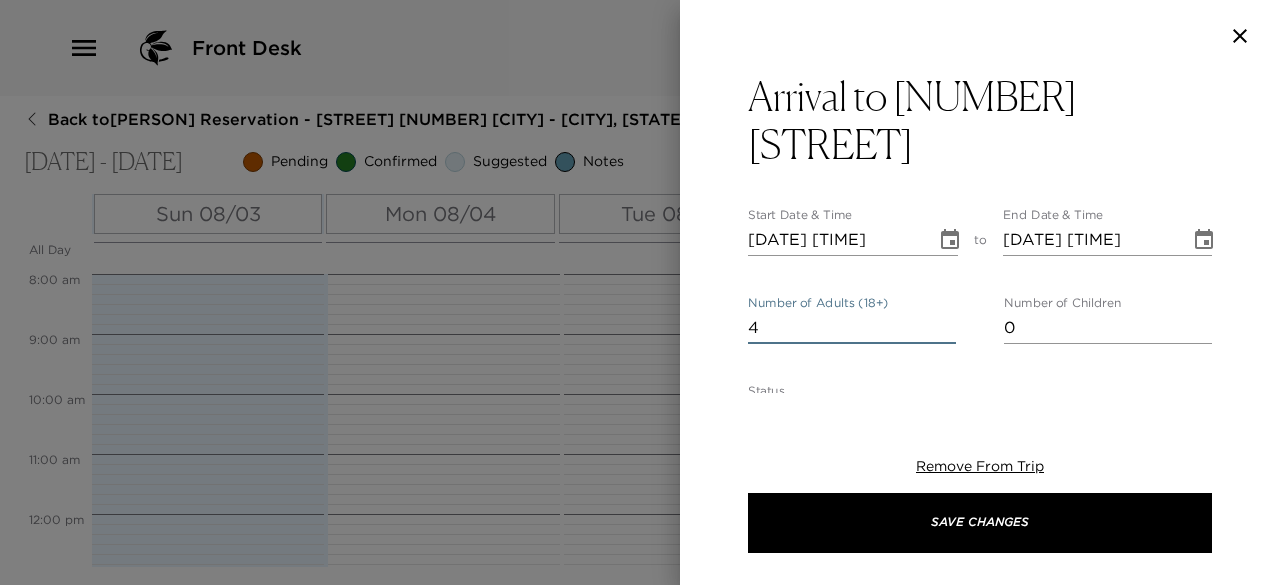 type on "4" 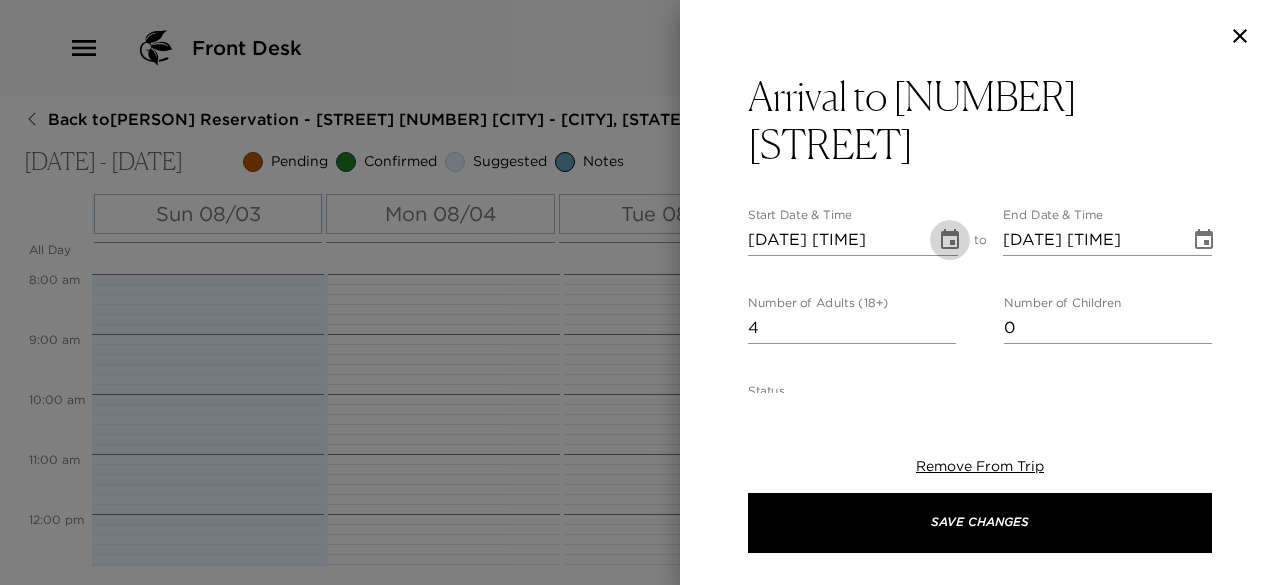 click 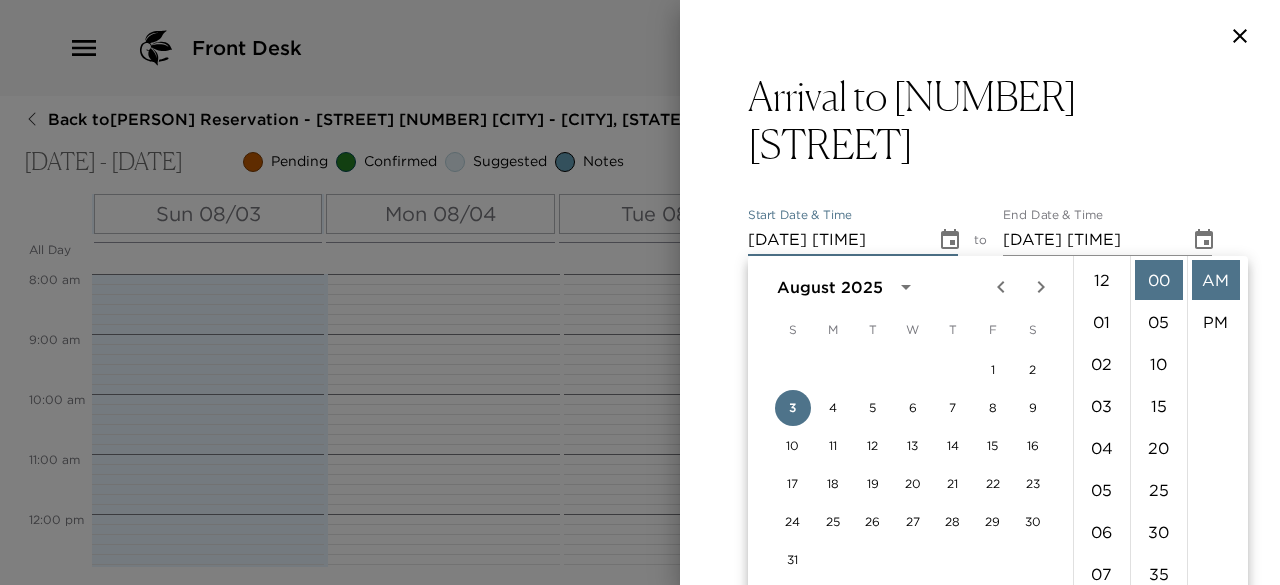 scroll, scrollTop: 462, scrollLeft: 0, axis: vertical 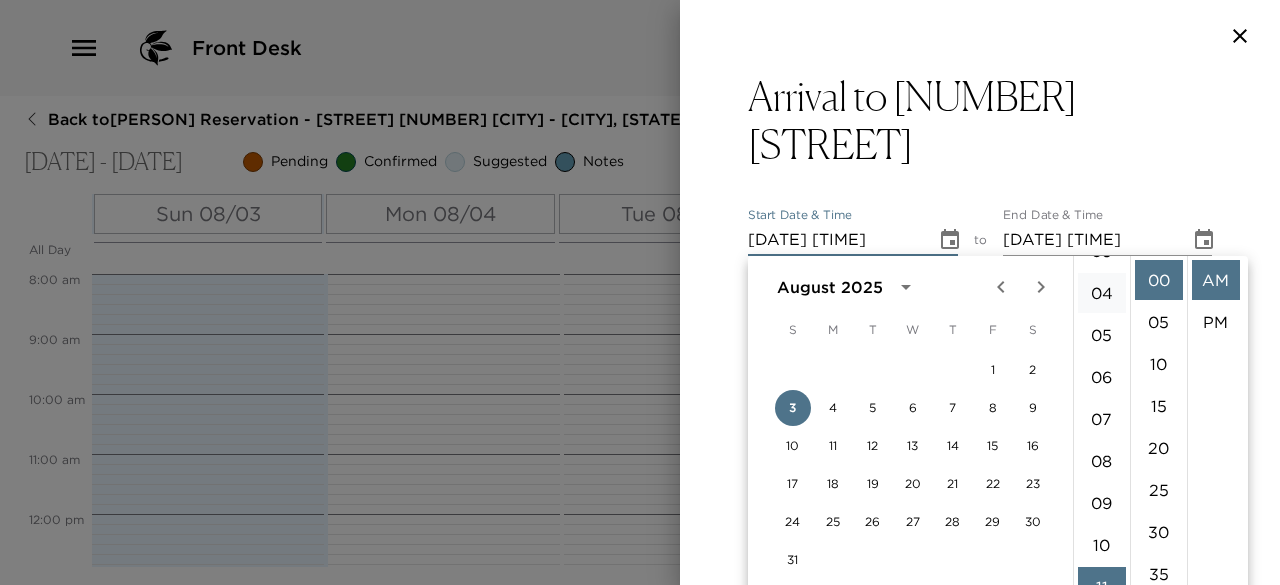 click on "04" at bounding box center (1102, 293) 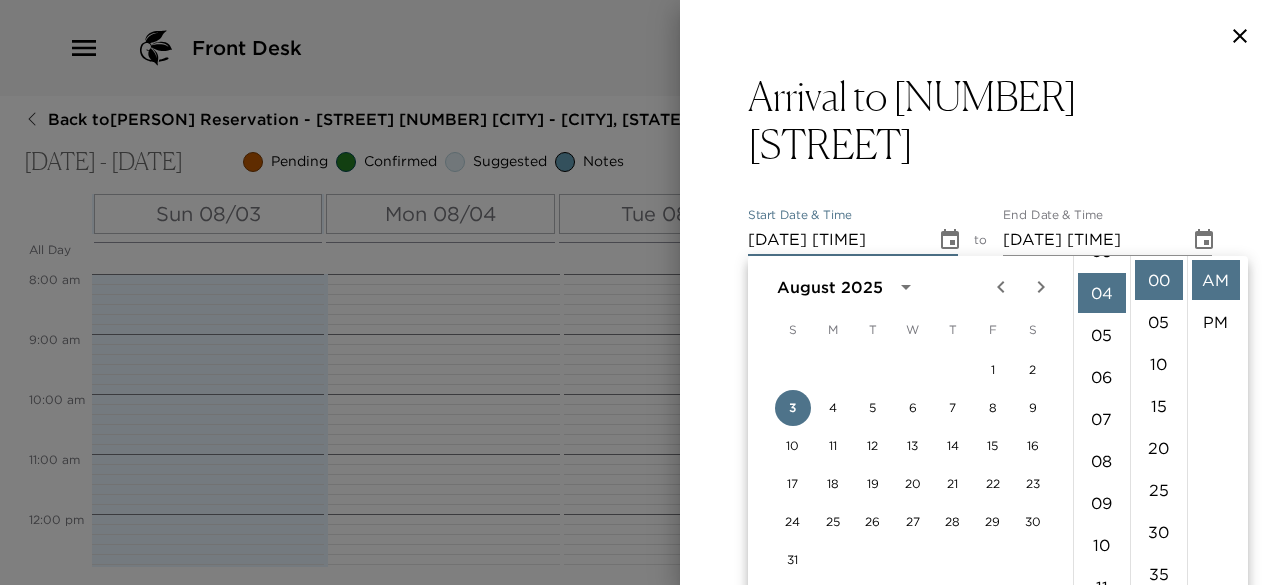 scroll, scrollTop: 168, scrollLeft: 0, axis: vertical 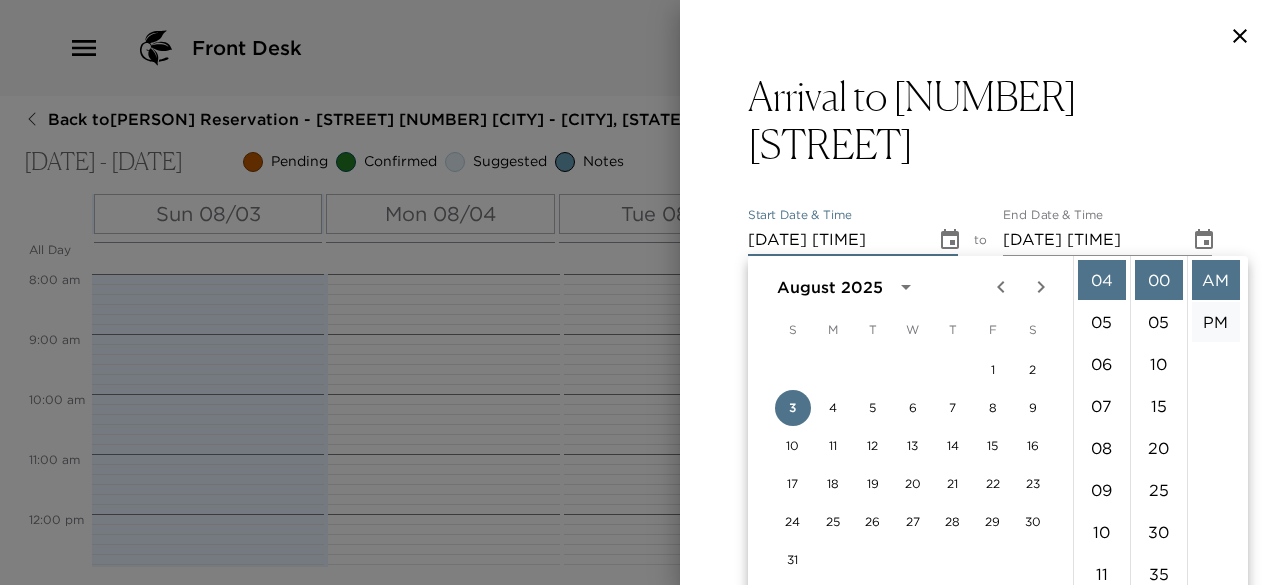 click on "PM" at bounding box center (1216, 322) 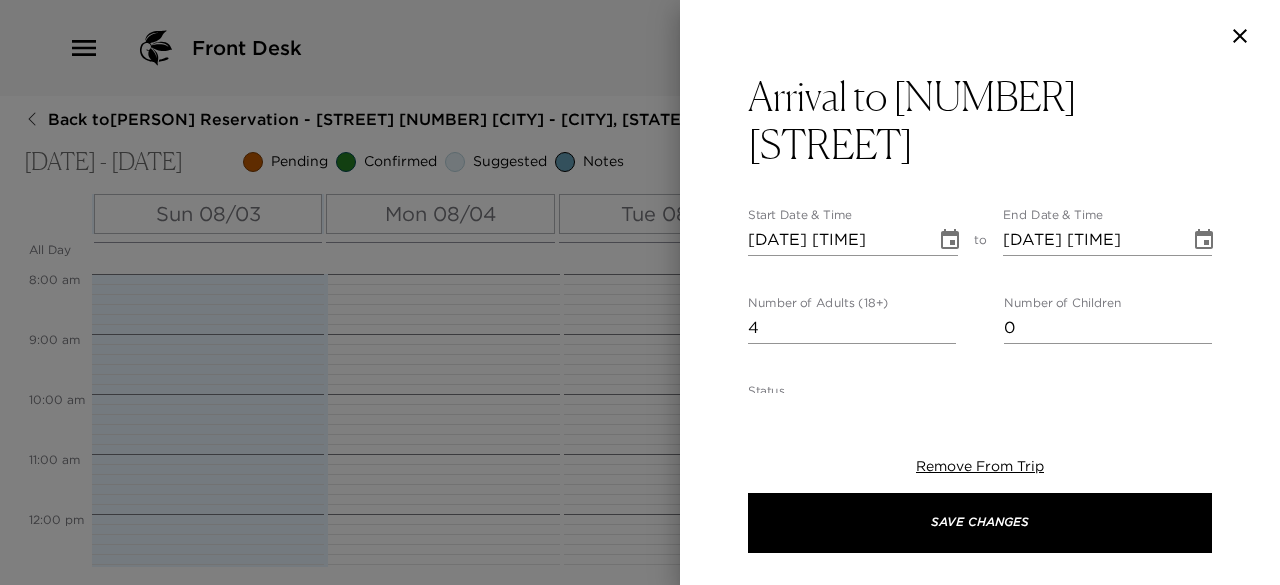 scroll, scrollTop: 42, scrollLeft: 0, axis: vertical 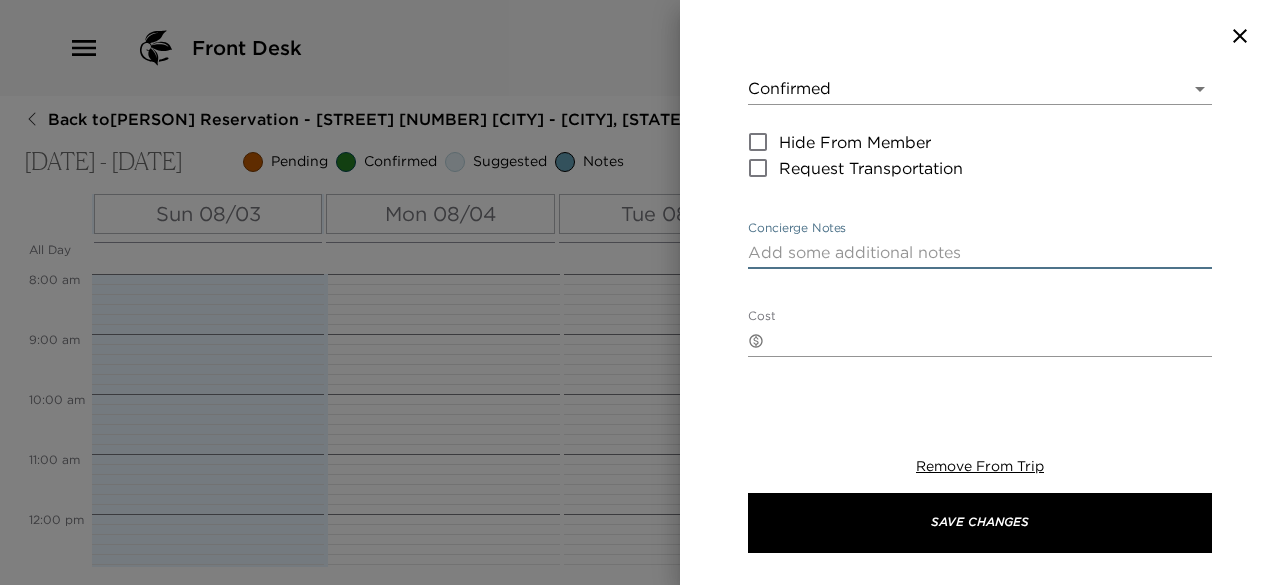 paste on "Welcome to Beaver Creek! I will touch-base with you each day to answer and questions and offers recommendations. I'm available each day from 8am to 6pm. Please don't hesitate to reach out. Have a wonderful stay!" 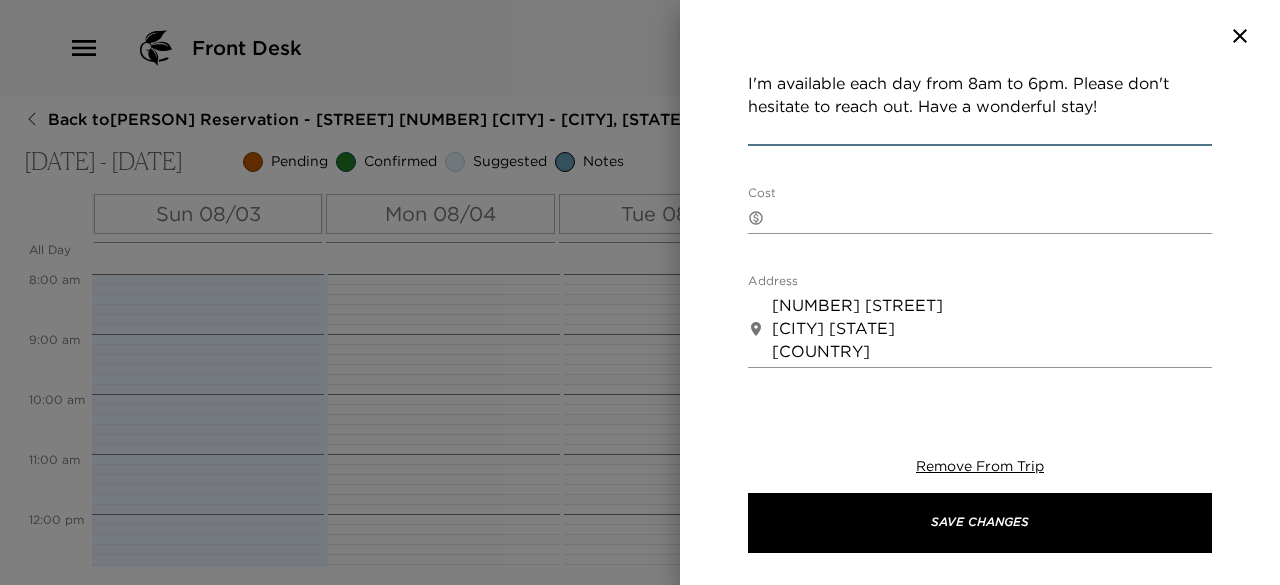 scroll, scrollTop: 543, scrollLeft: 0, axis: vertical 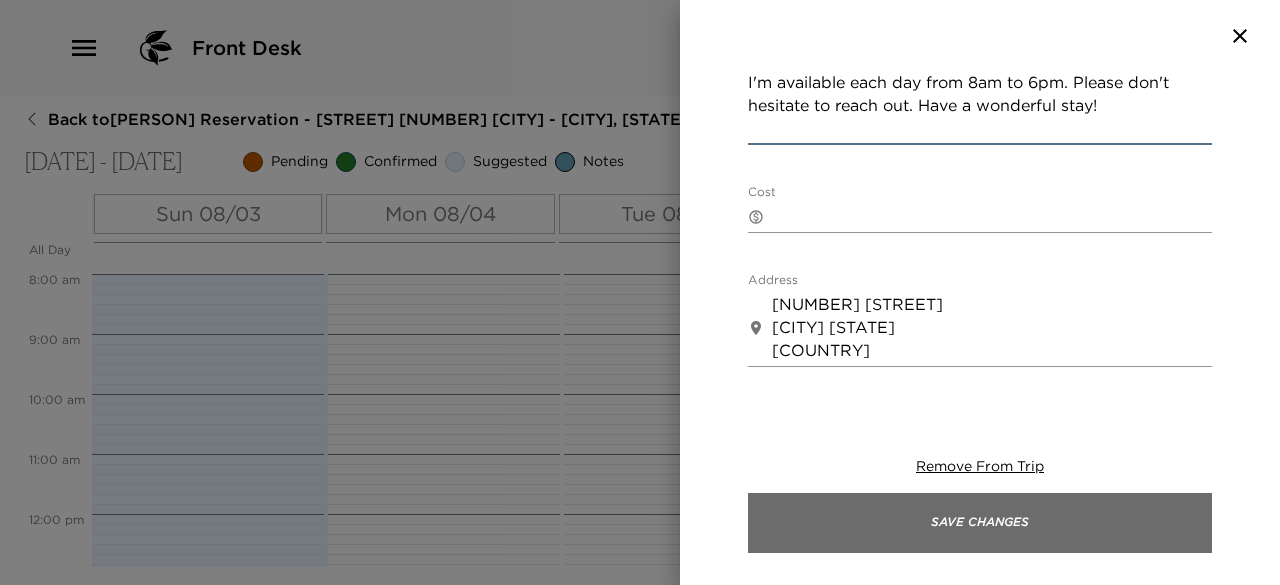 type on "Welcome to Beaver Creek! I will touch-base with you each day to answer and questions and offers recommendations. I'm available each day from 8am to 6pm. Please don't hesitate to reach out. Have a wonderful stay!" 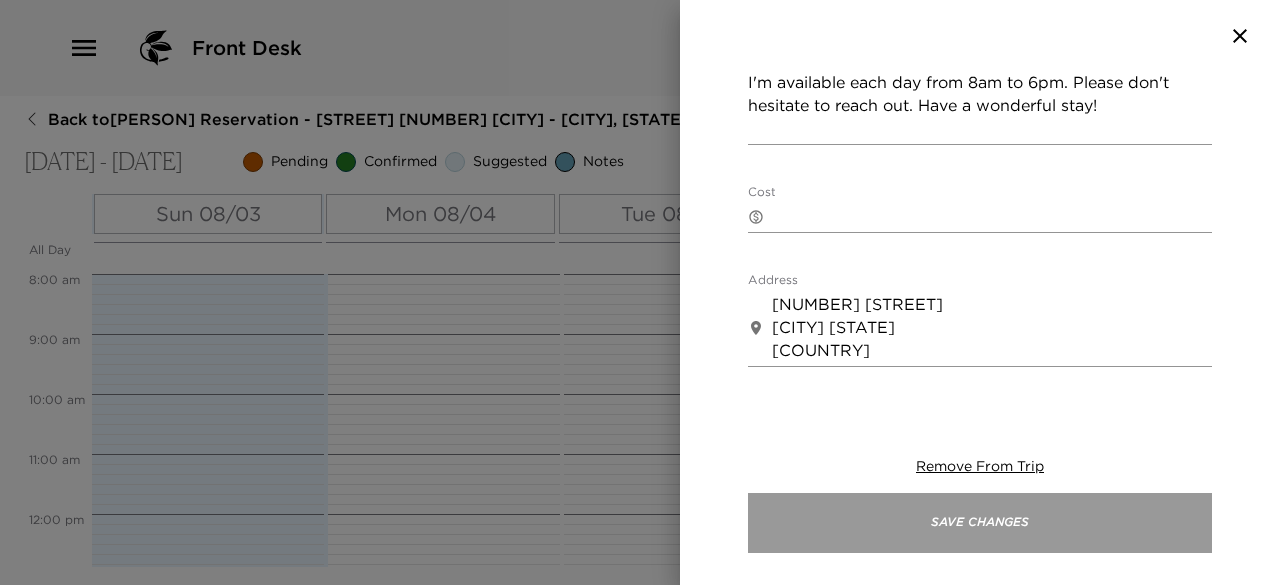 click on "Save Changes" at bounding box center (980, 523) 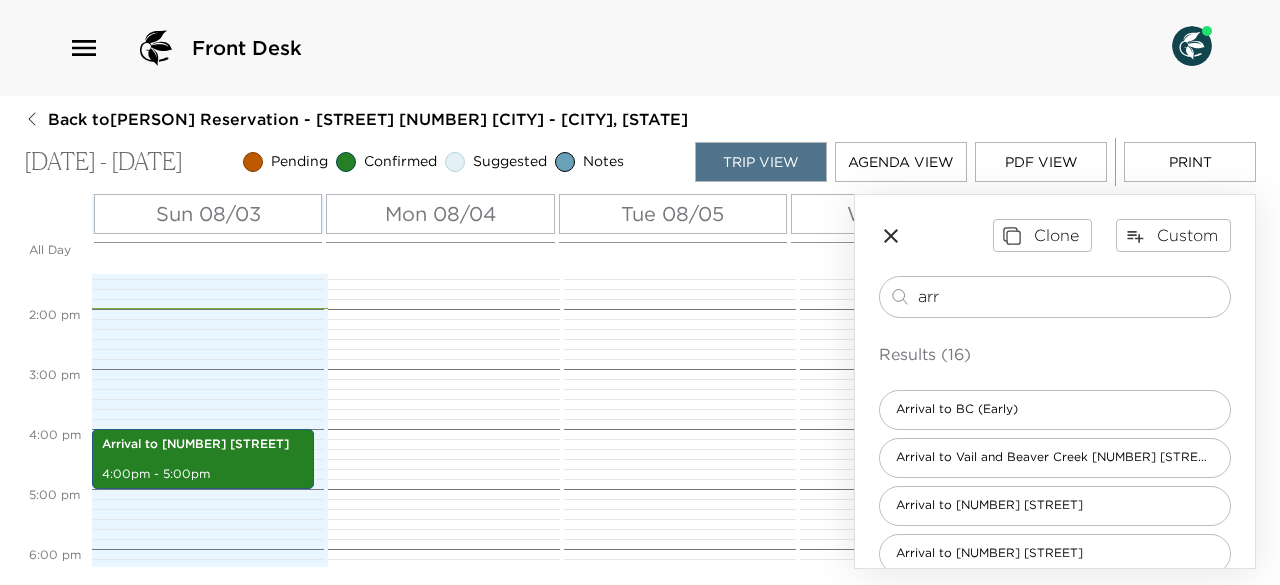 scroll, scrollTop: 771, scrollLeft: 0, axis: vertical 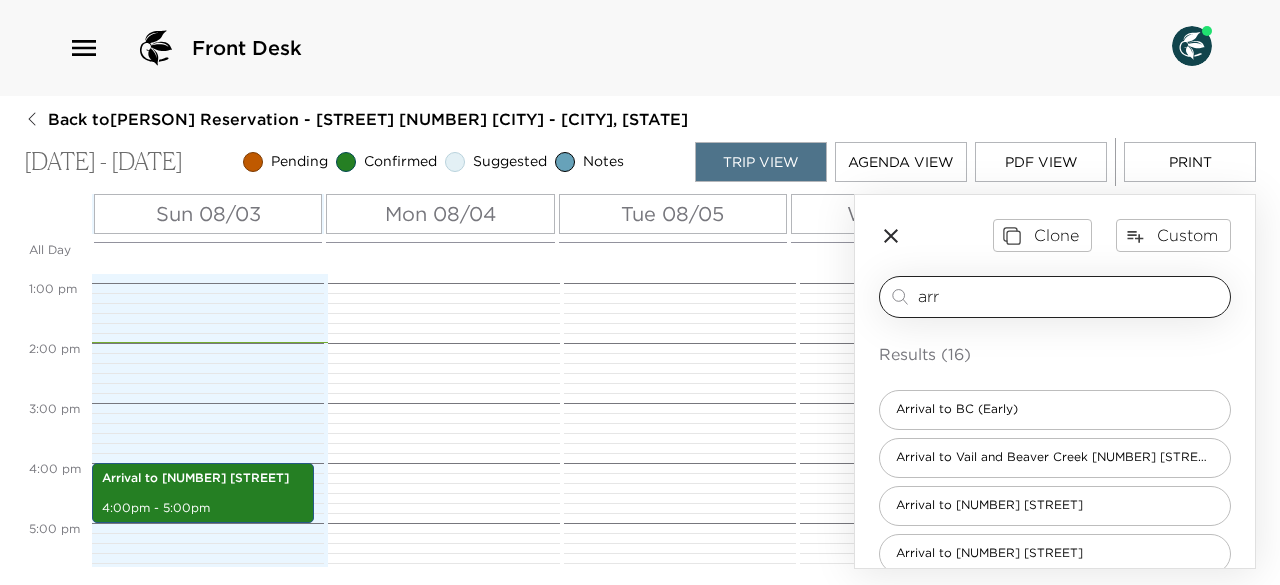 click on "arr" at bounding box center (1070, 296) 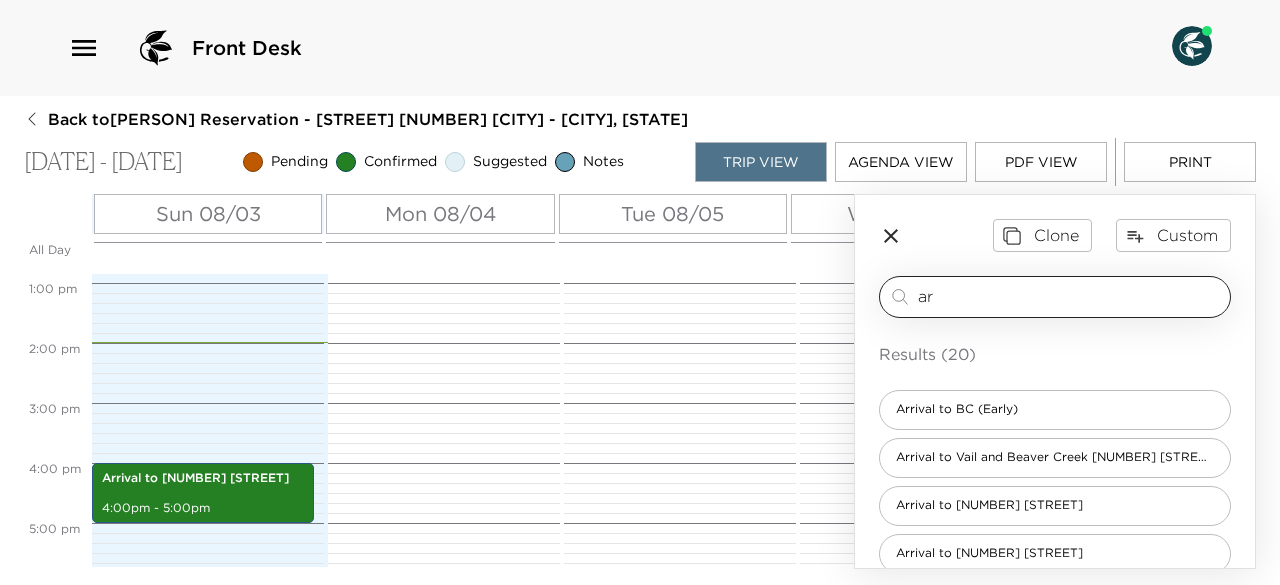 type on "a" 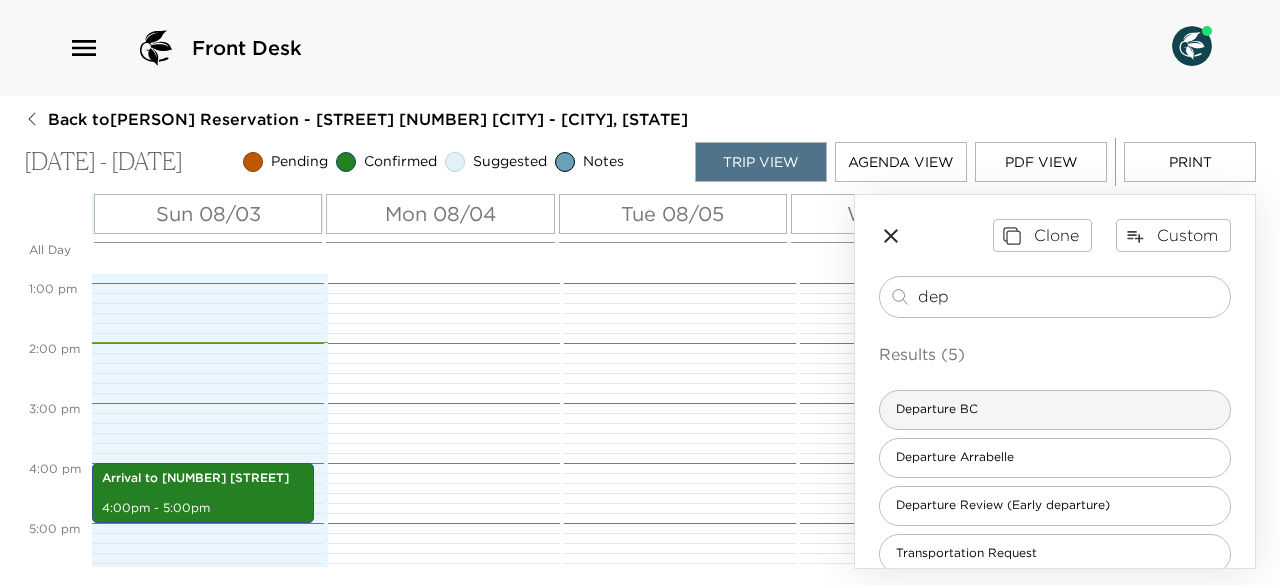 type on "dep" 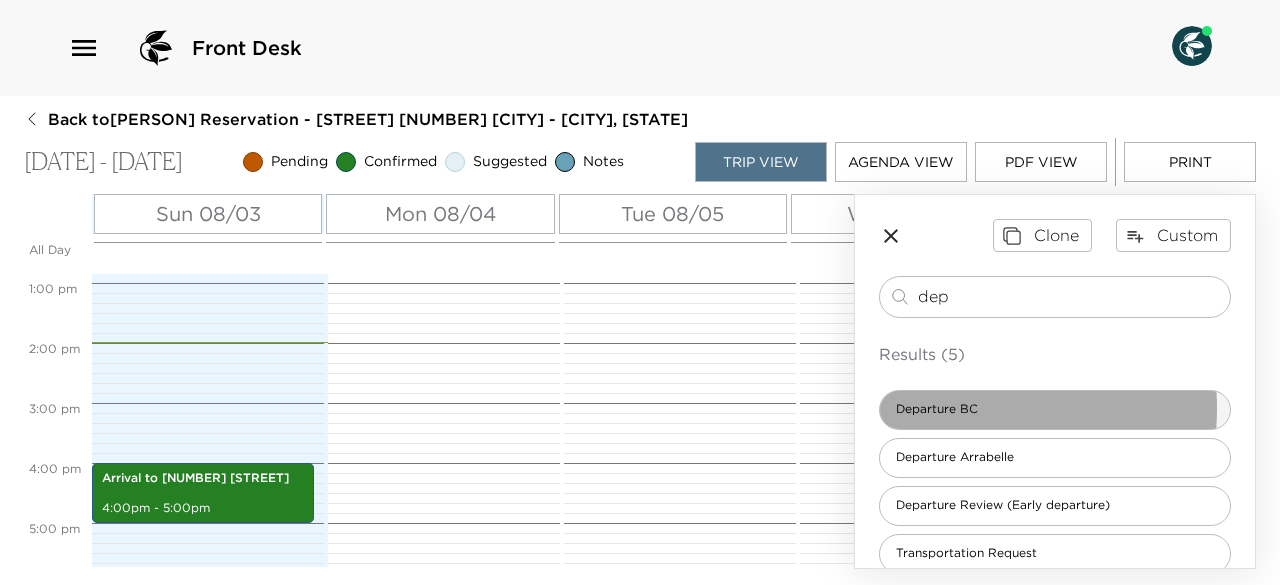 click on "Departure BC" at bounding box center (937, 409) 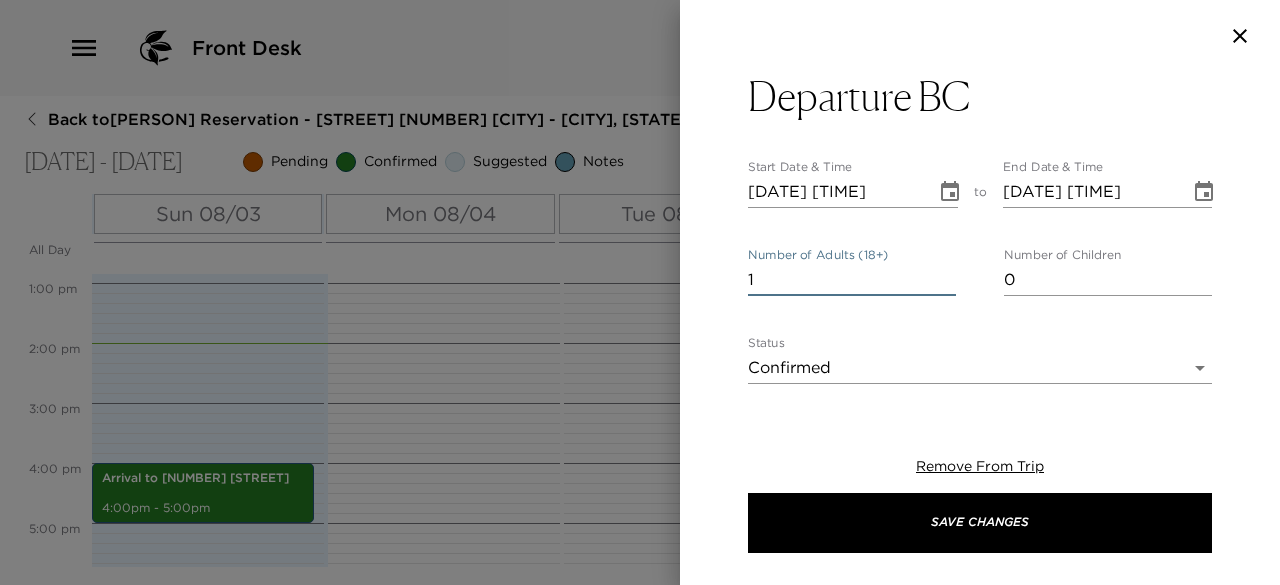 click on "1" at bounding box center (852, 280) 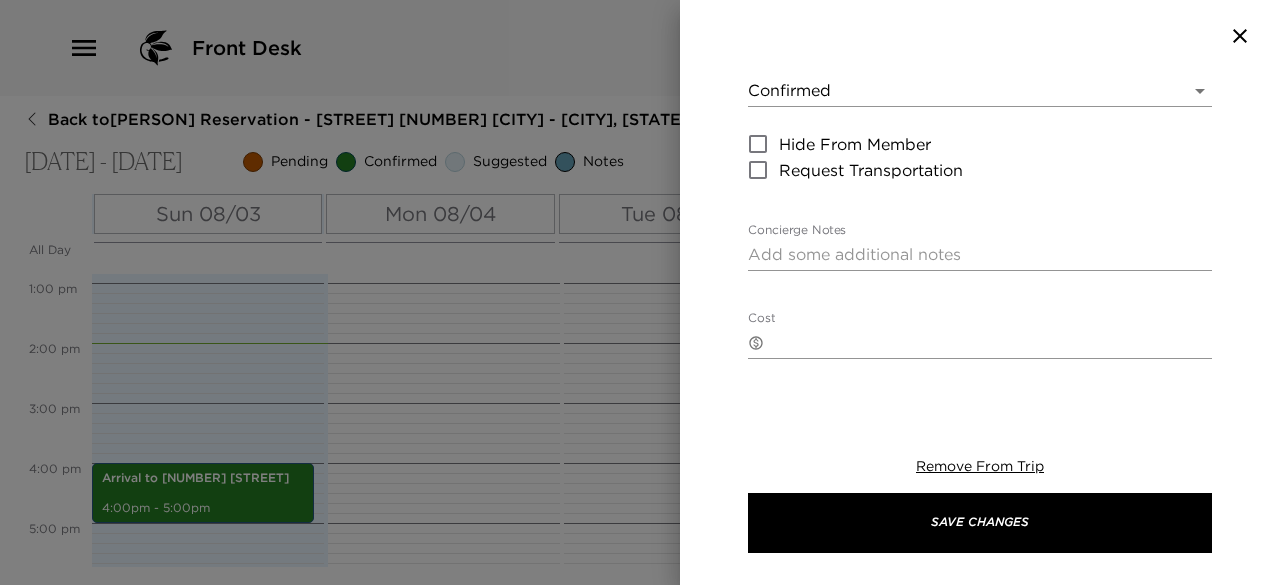 scroll, scrollTop: 278, scrollLeft: 0, axis: vertical 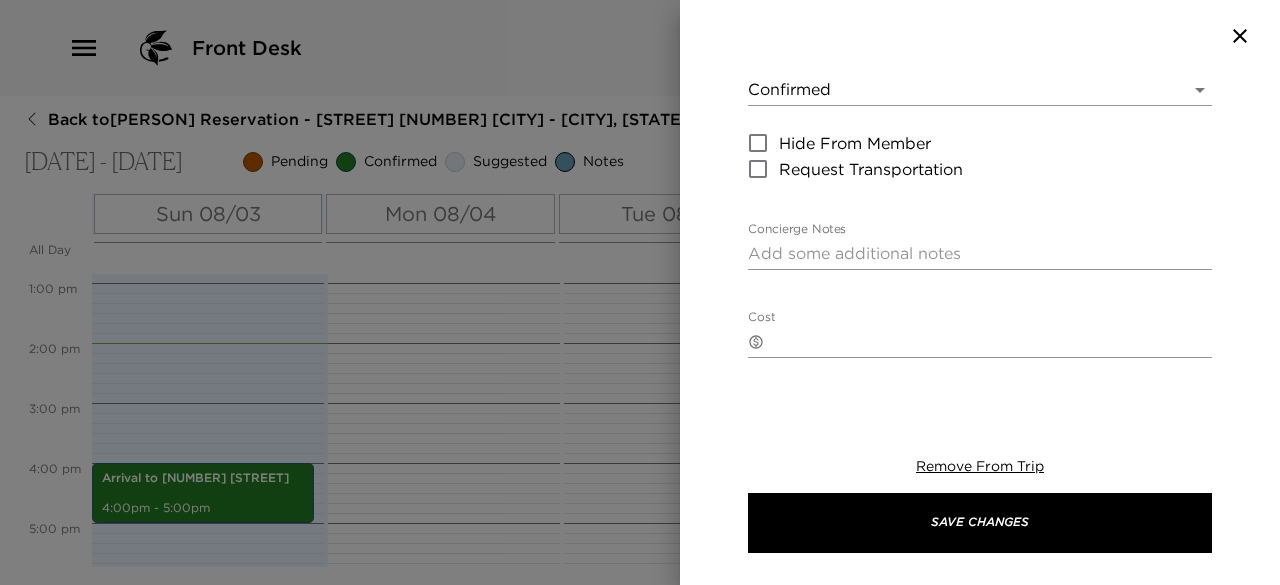 type on "4" 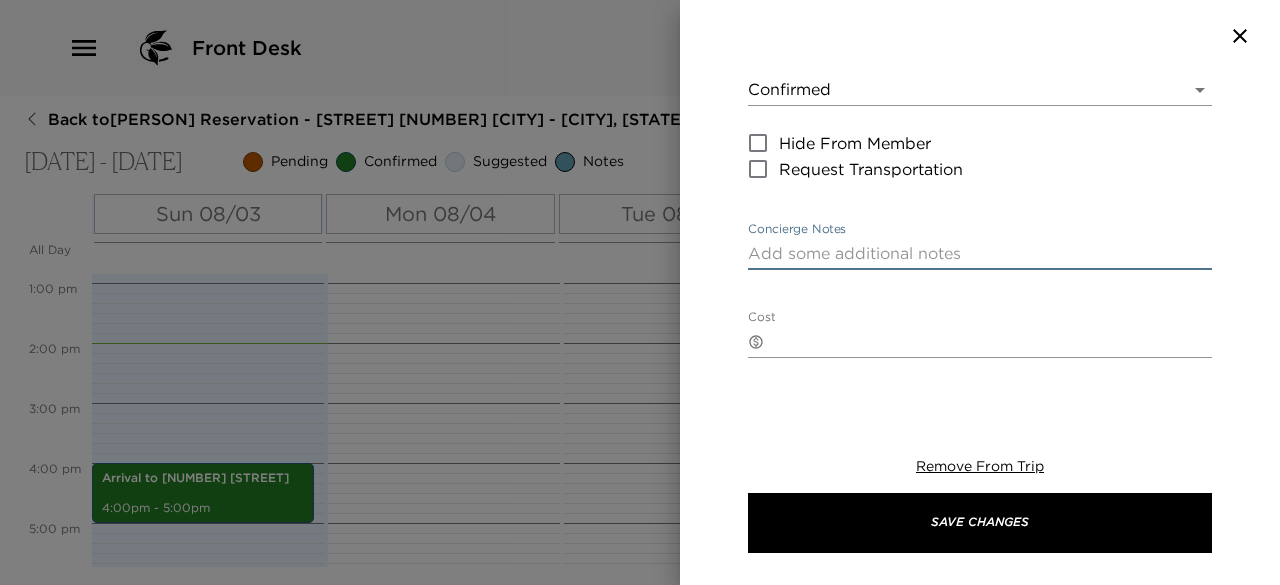 paste on "Checkout is at [TIME]. If you have any House Bill charges [PERSON] will drop off your House Bill the day before departure. If time persists he would love to stop over to offer you all a fond-farewell and get any feedback about your trip. Please leave the garage door opener in the home. Enjoy your next Exclusive Resorts adventure!" 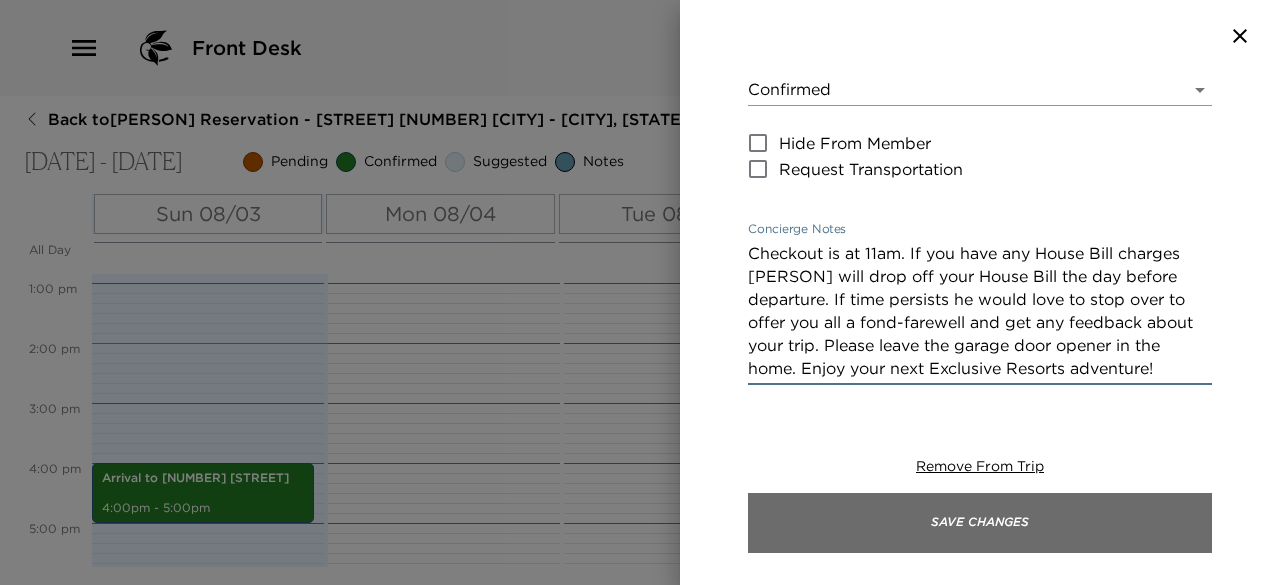 type on "Checkout is at [TIME]. If you have any House Bill charges [PERSON] will drop off your House Bill the day before departure. If time persists he would love to stop over to offer you all a fond-farewell and get any feedback about your trip. Please leave the garage door opener in the home. Enjoy your next Exclusive Resorts adventure!" 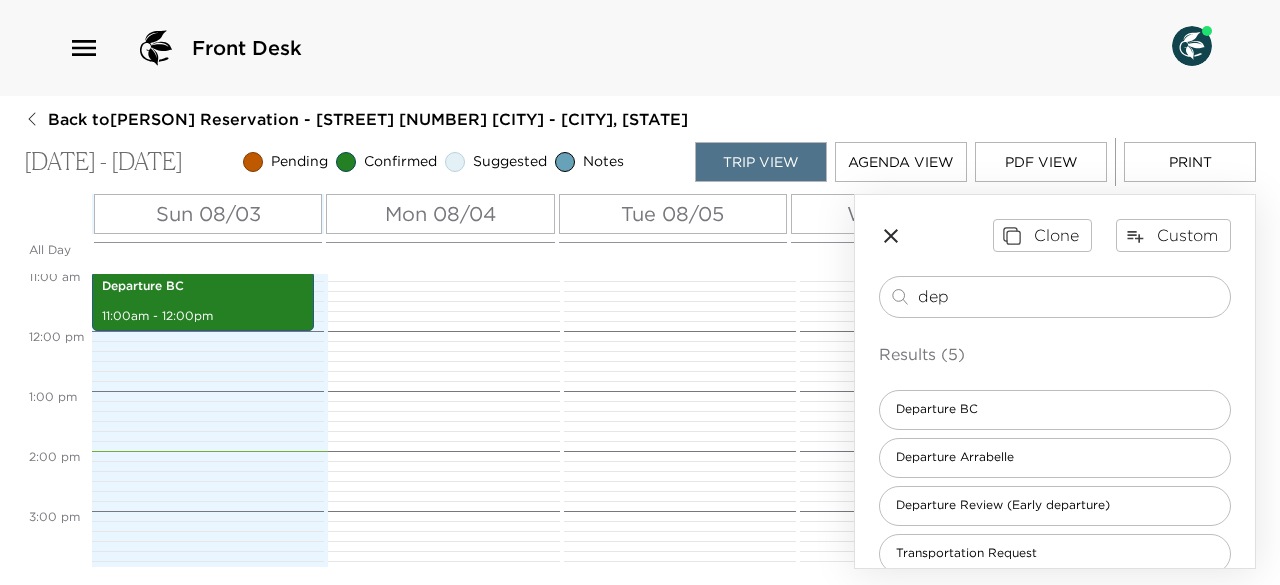 scroll, scrollTop: 569, scrollLeft: 0, axis: vertical 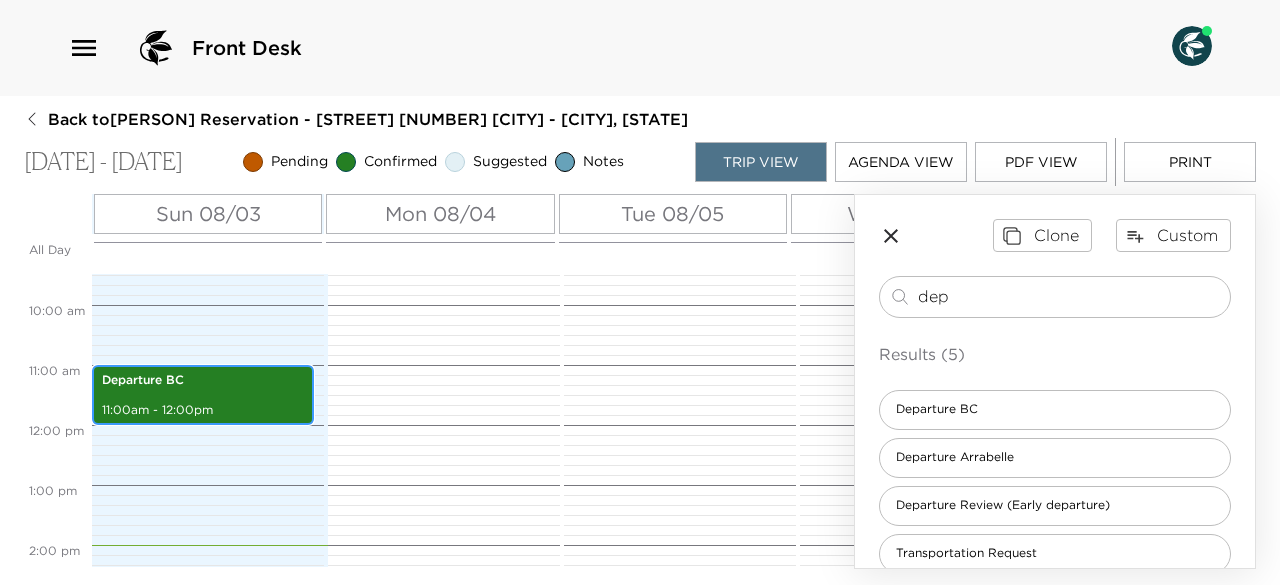 click on "Departure BC [TIME]-[TIME]" at bounding box center [203, 395] 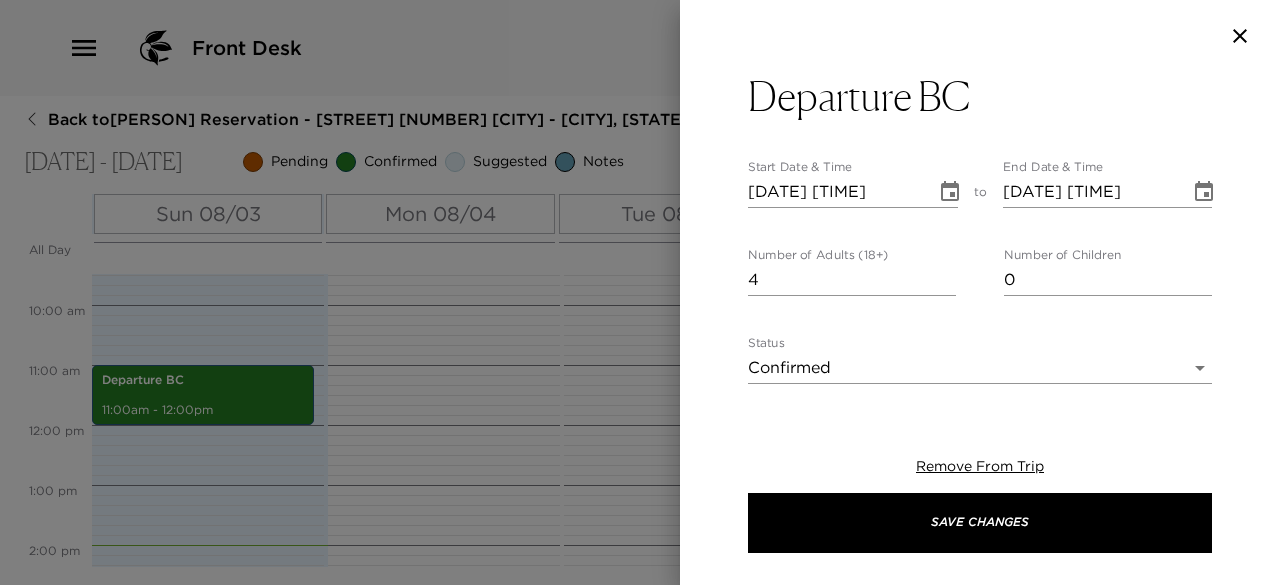 click 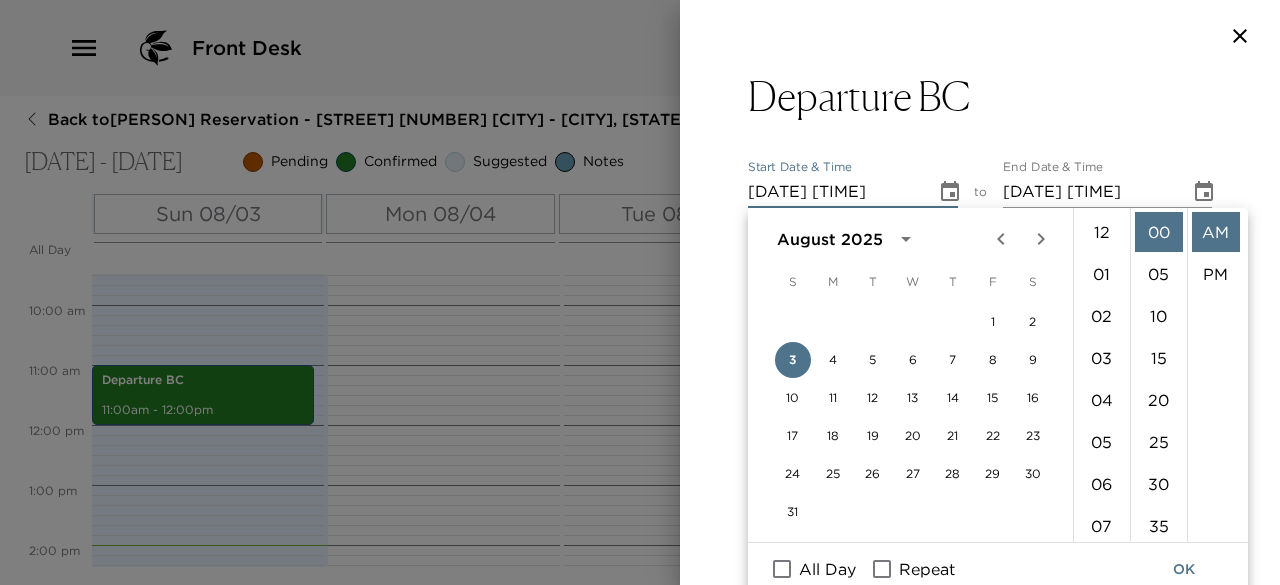 scroll, scrollTop: 462, scrollLeft: 0, axis: vertical 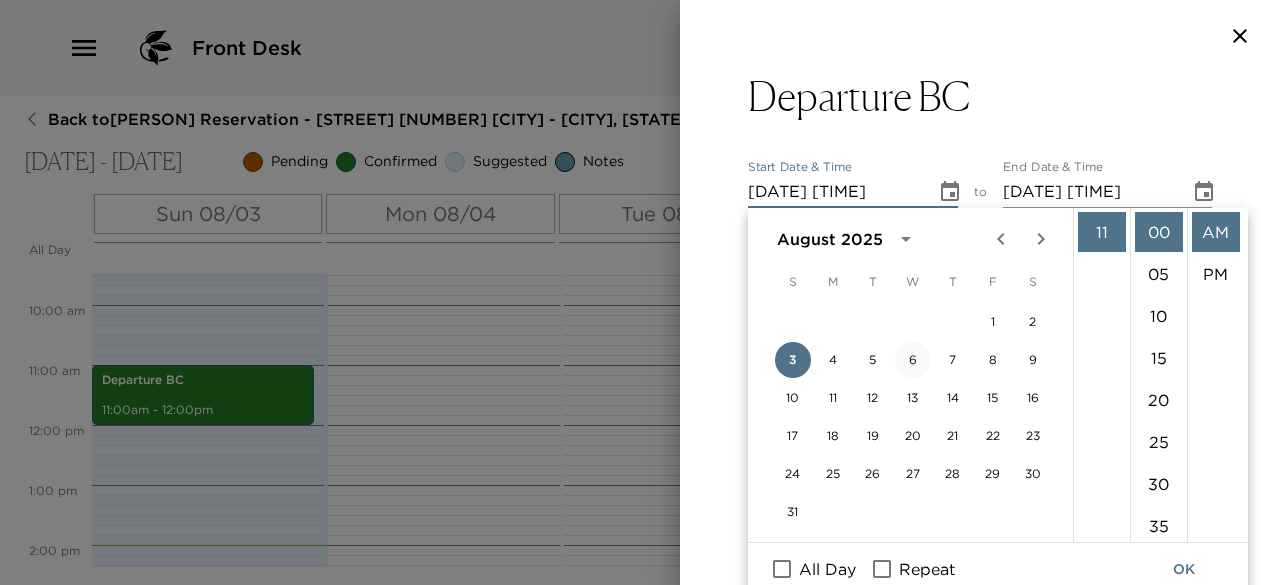 click on "6" at bounding box center (913, 360) 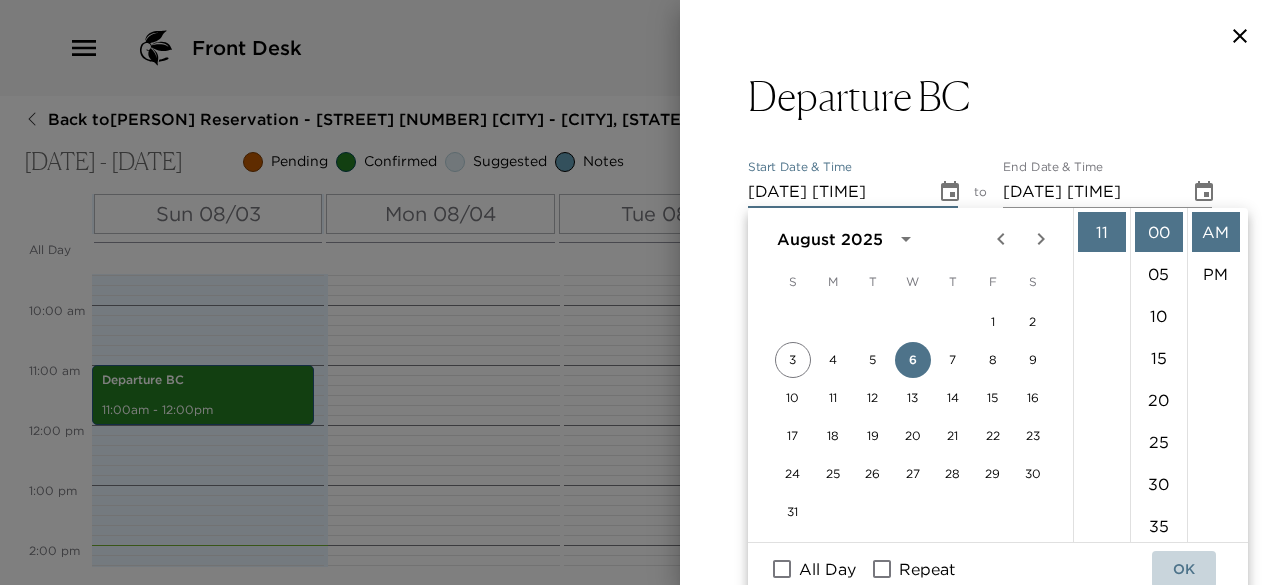 click on "OK" at bounding box center (1184, 569) 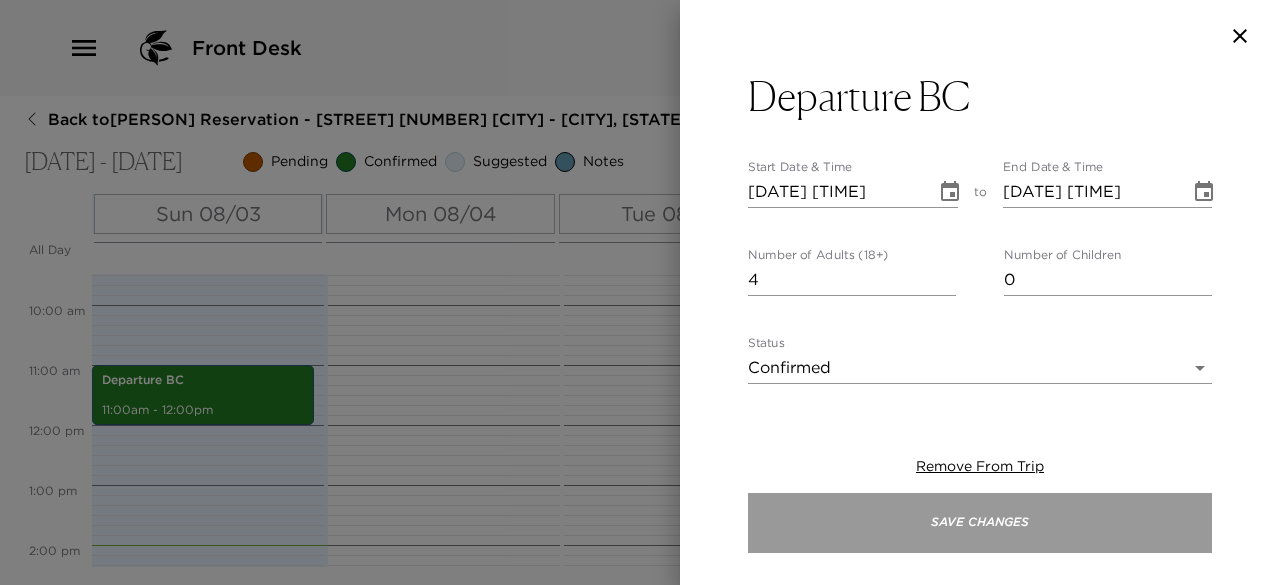 click on "Save Changes" at bounding box center [980, 523] 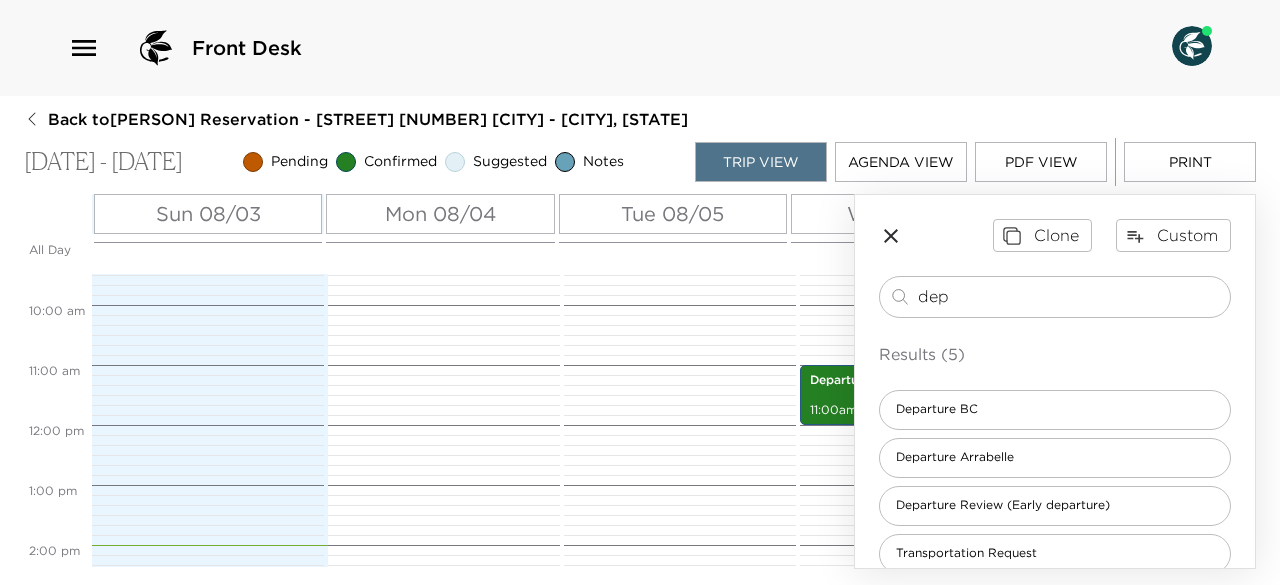 click 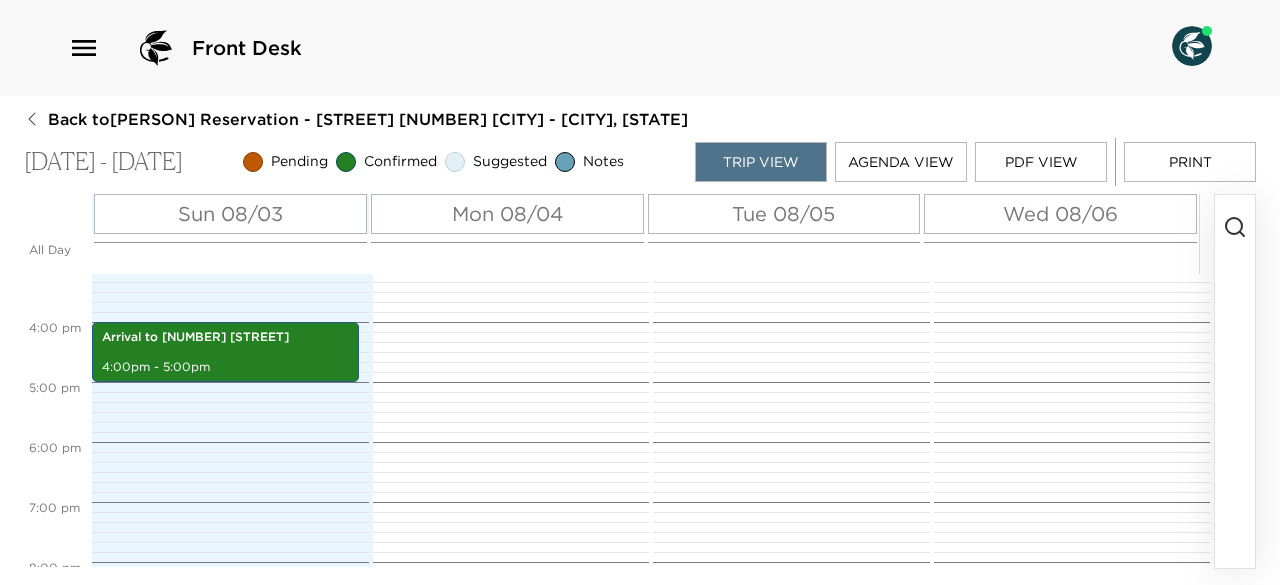 scroll, scrollTop: 804, scrollLeft: 0, axis: vertical 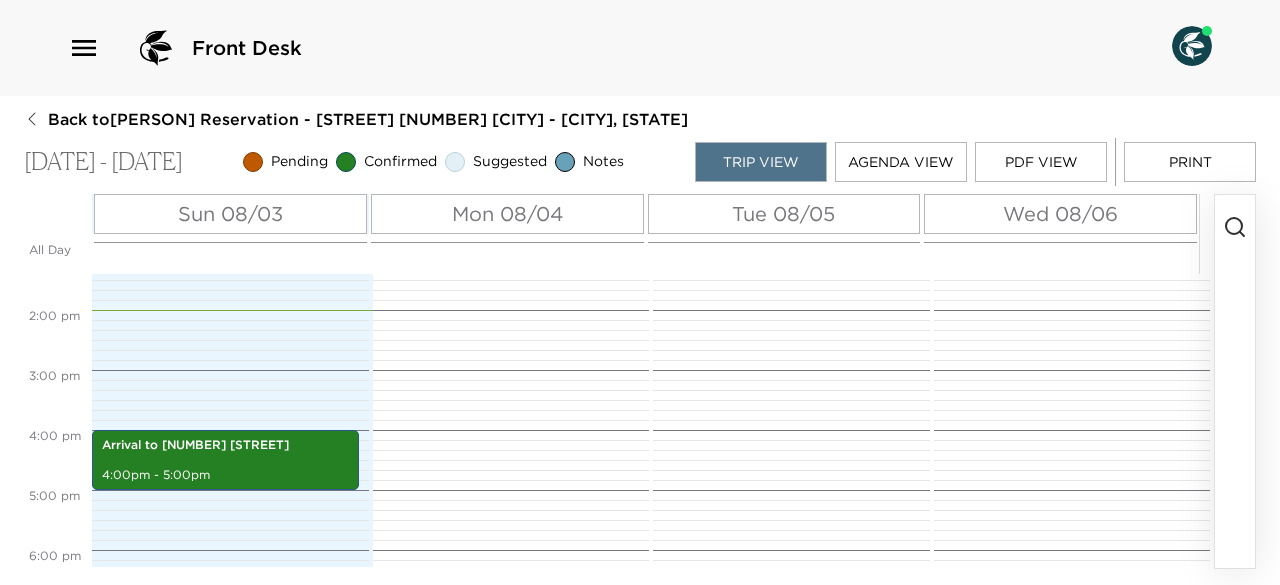 click 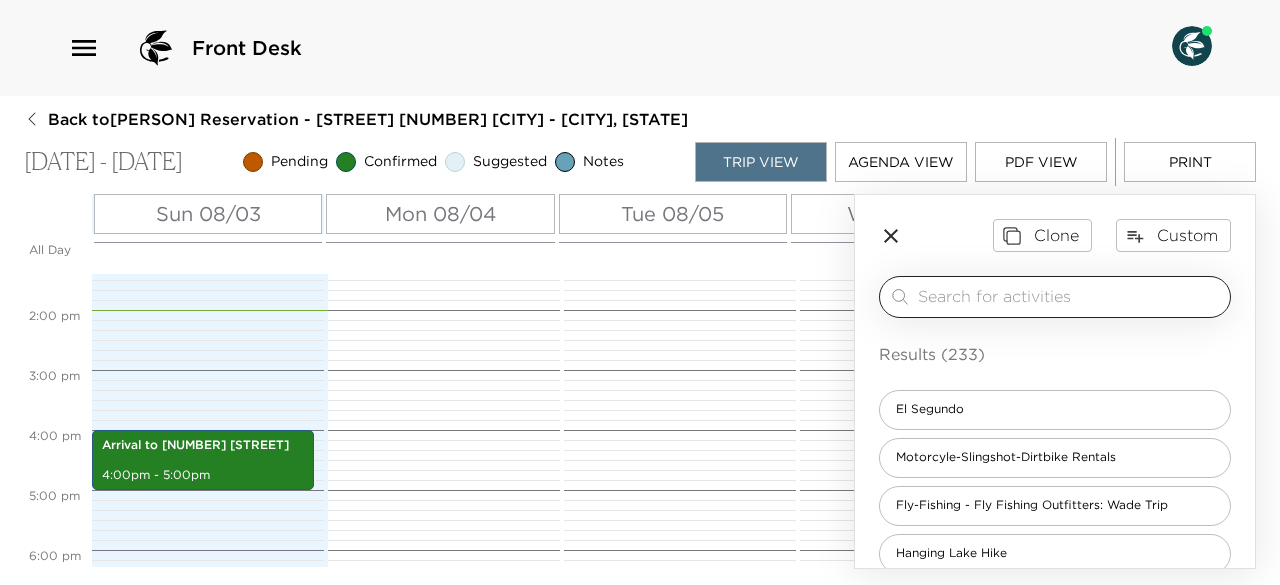 click at bounding box center [1070, 296] 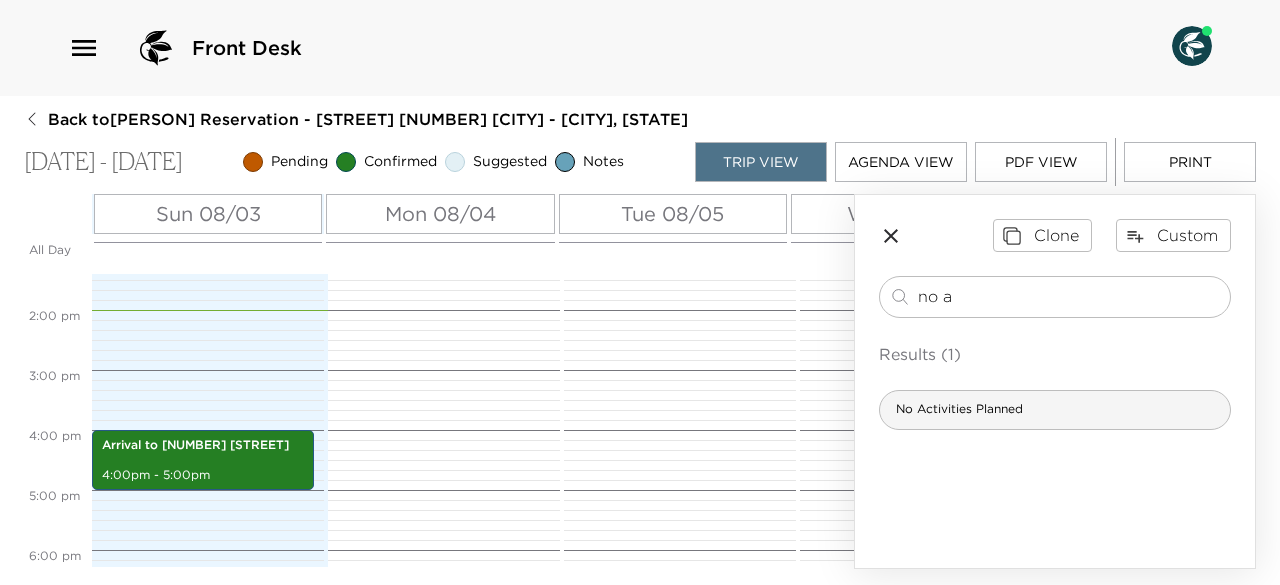 type on "no a" 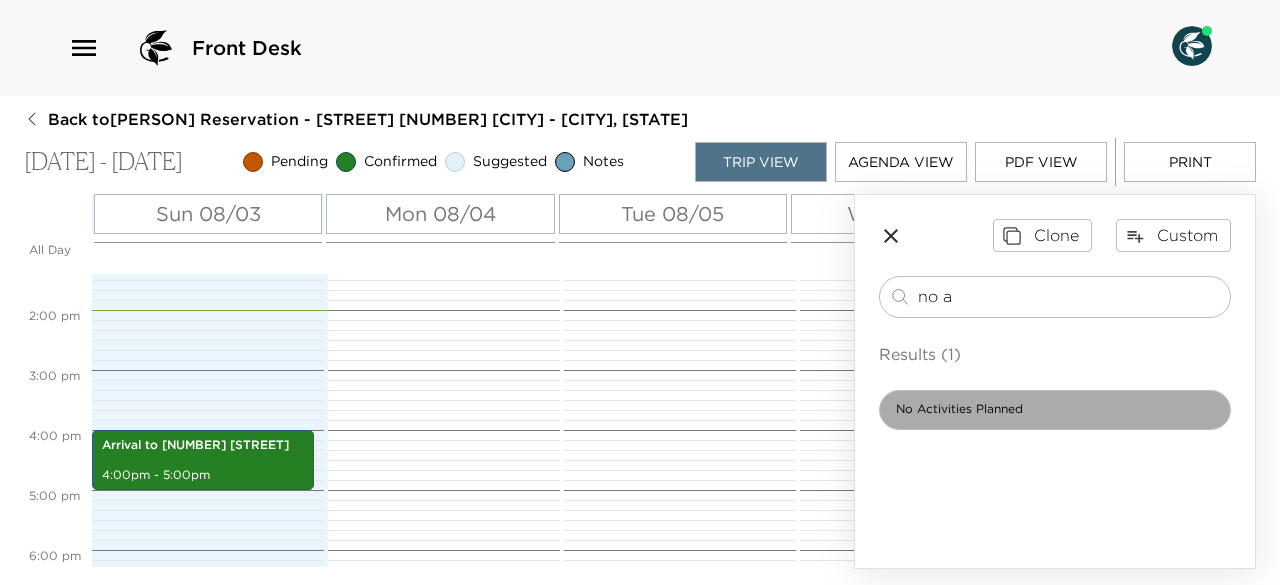 click on "No Activities Planned" at bounding box center [1055, 410] 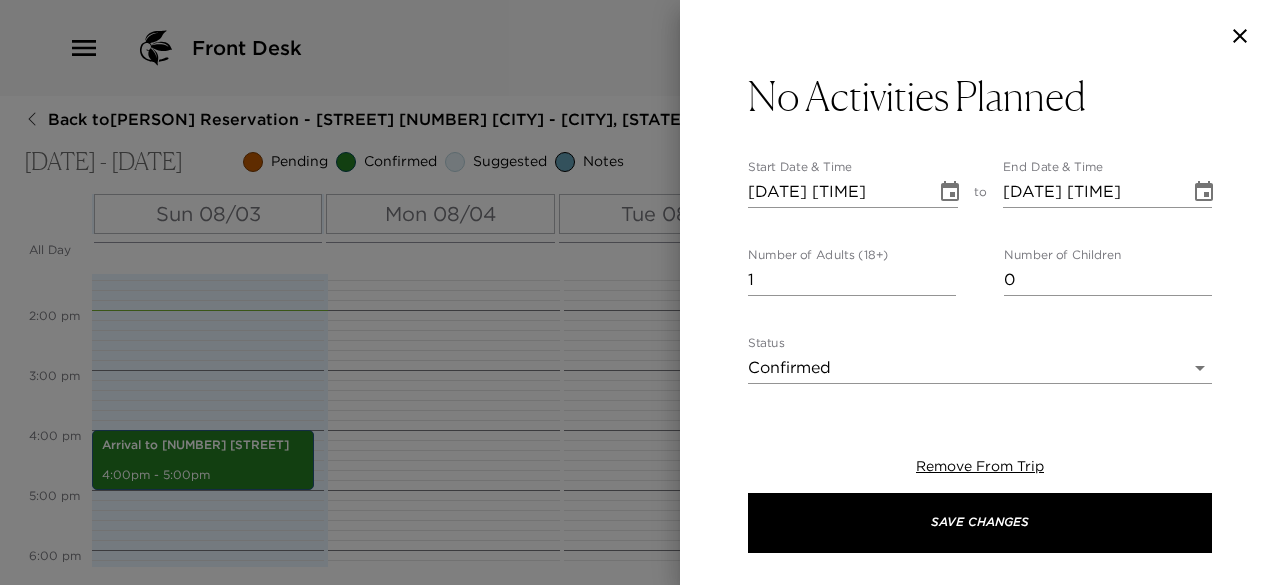 type on "We have no activity requests for you at this time, but should you need anything such as restaurant recommendations, directions, advice or reservations – please do not hesitate to call upon our team. We are here to make your stay as easy and enjoyable as possible!" 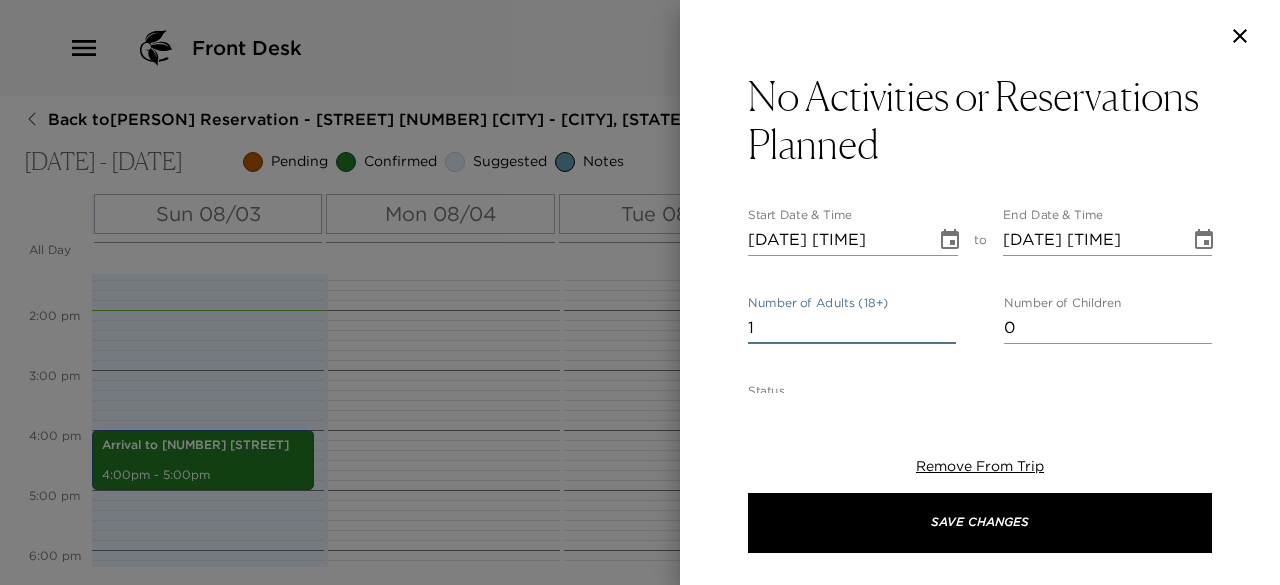 click on "1" at bounding box center (852, 328) 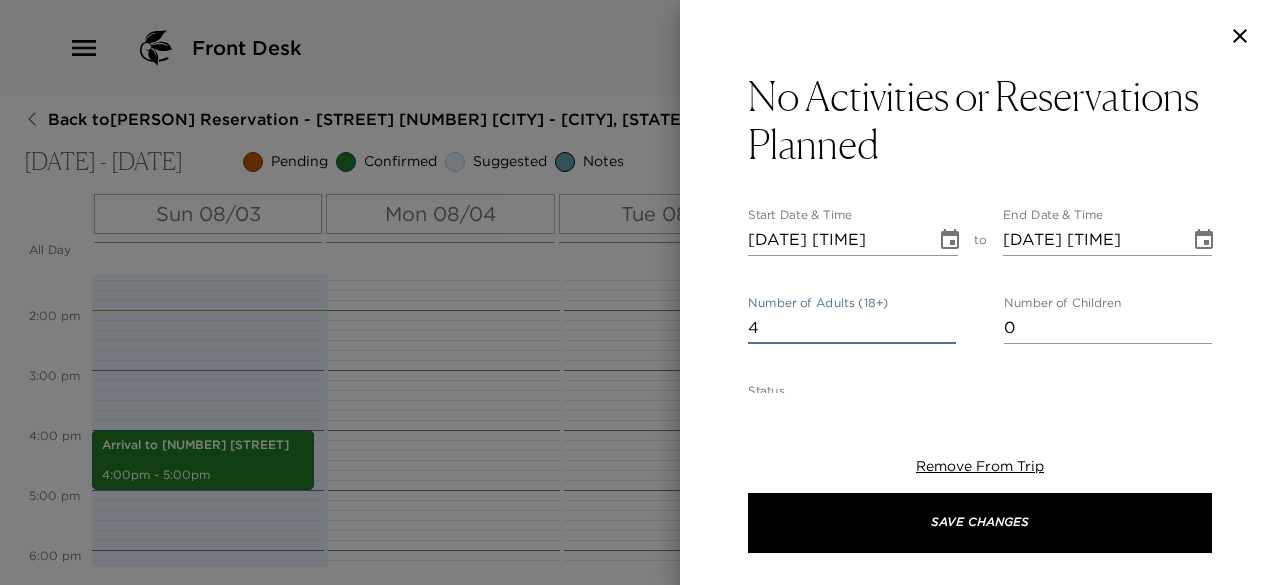 type on "4" 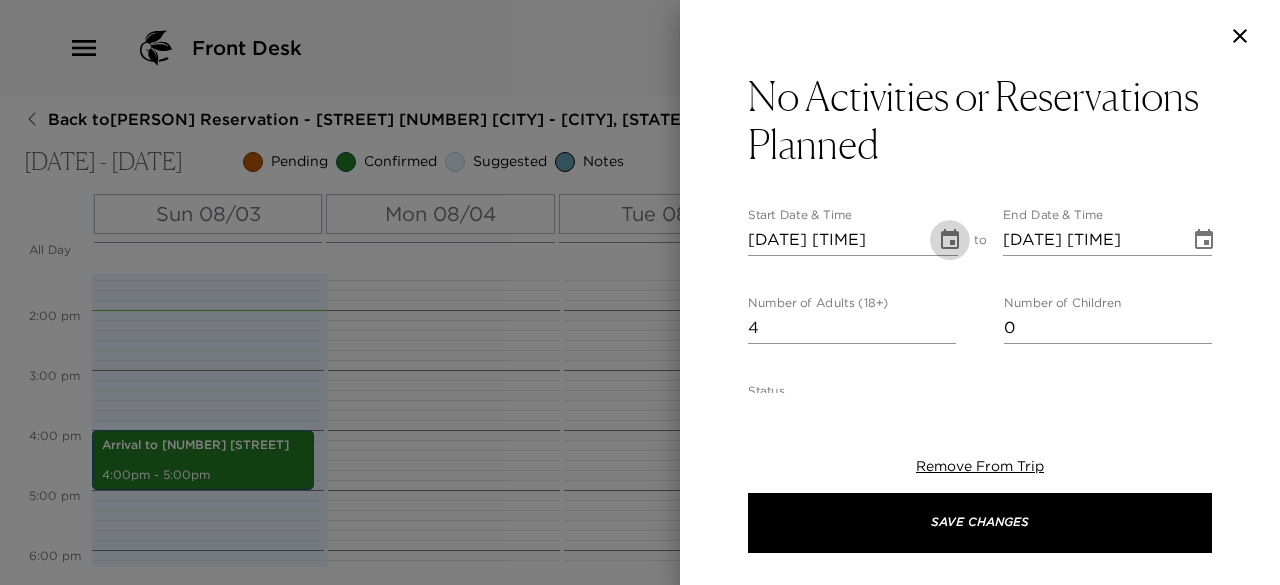 click at bounding box center [950, 240] 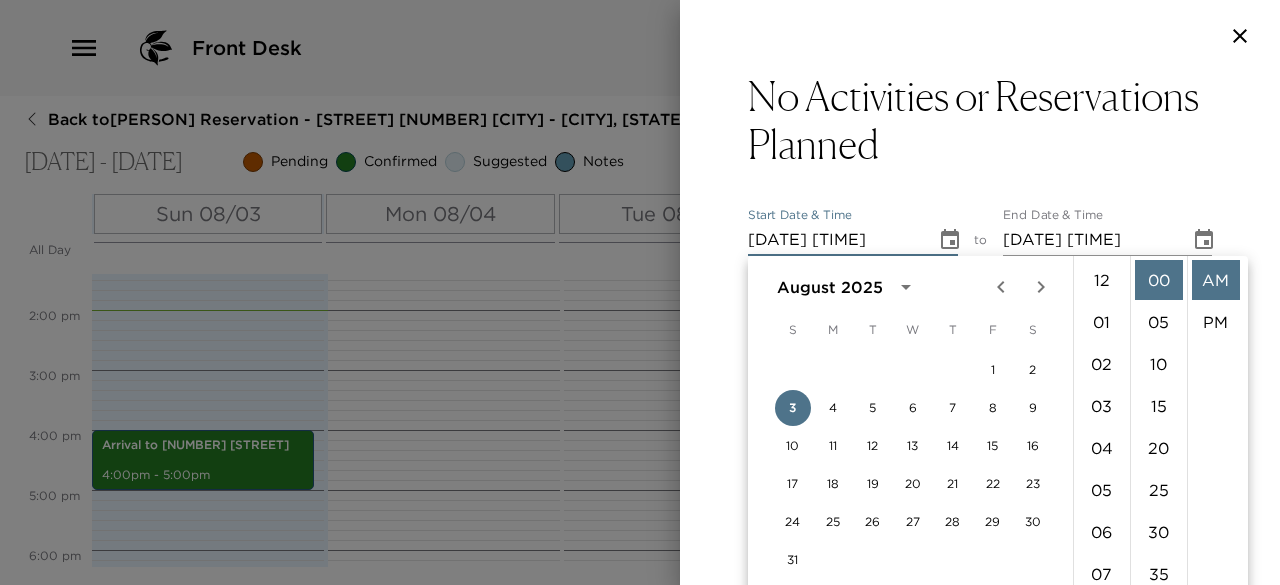 scroll, scrollTop: 462, scrollLeft: 0, axis: vertical 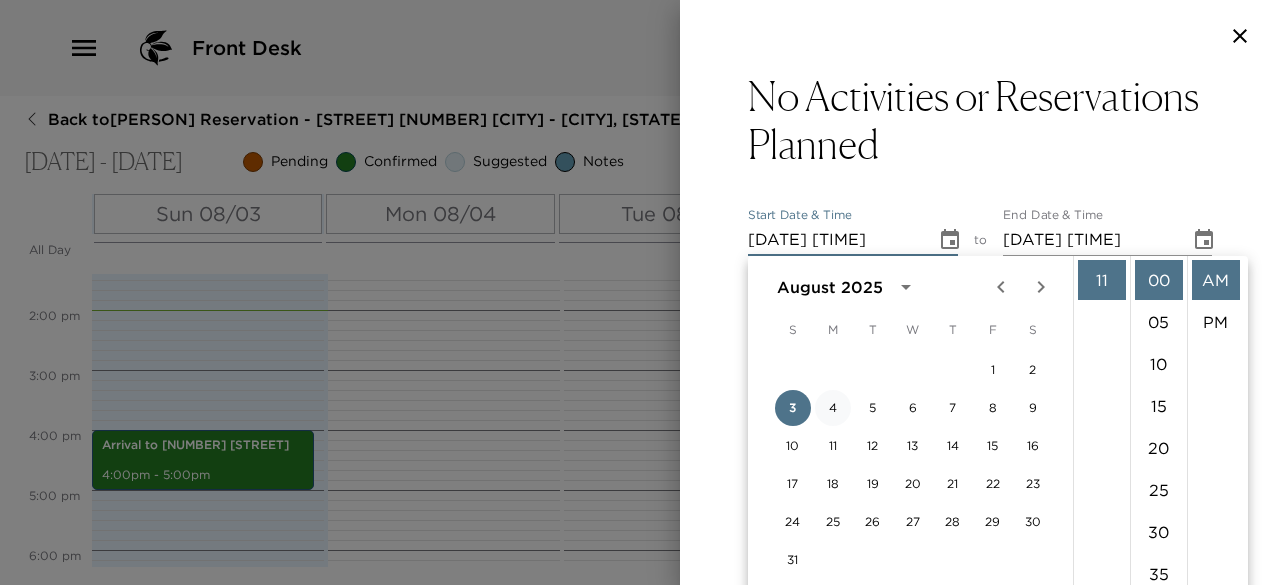 click on "4" at bounding box center [833, 408] 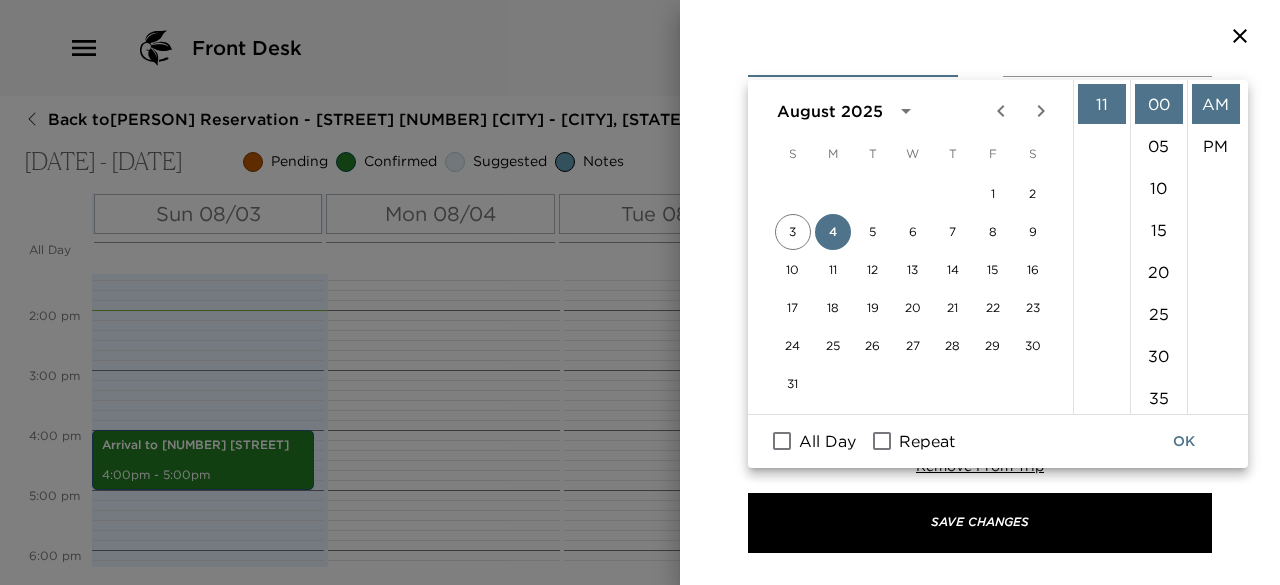 scroll, scrollTop: 180, scrollLeft: 0, axis: vertical 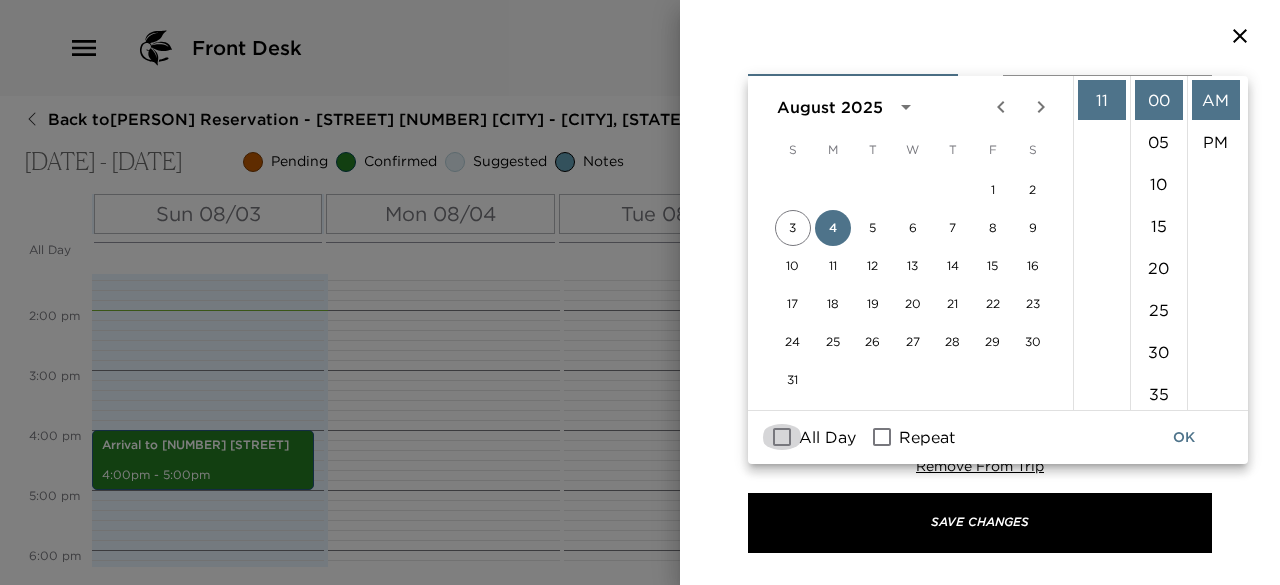 click on "All Day" at bounding box center [782, 437] 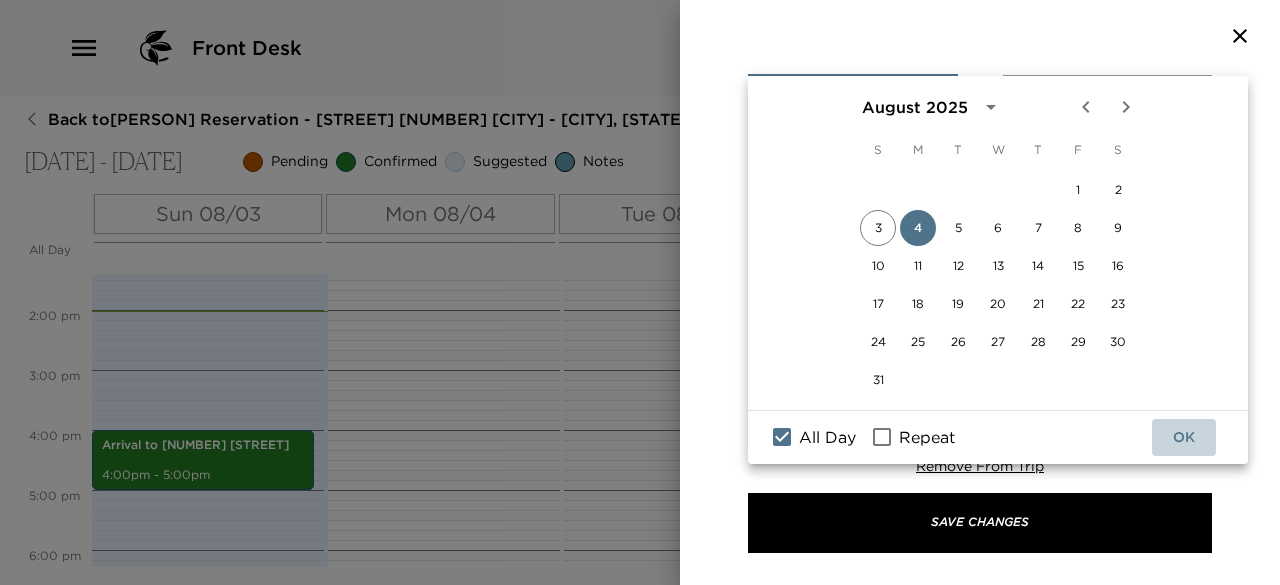 click on "OK" at bounding box center (1184, 437) 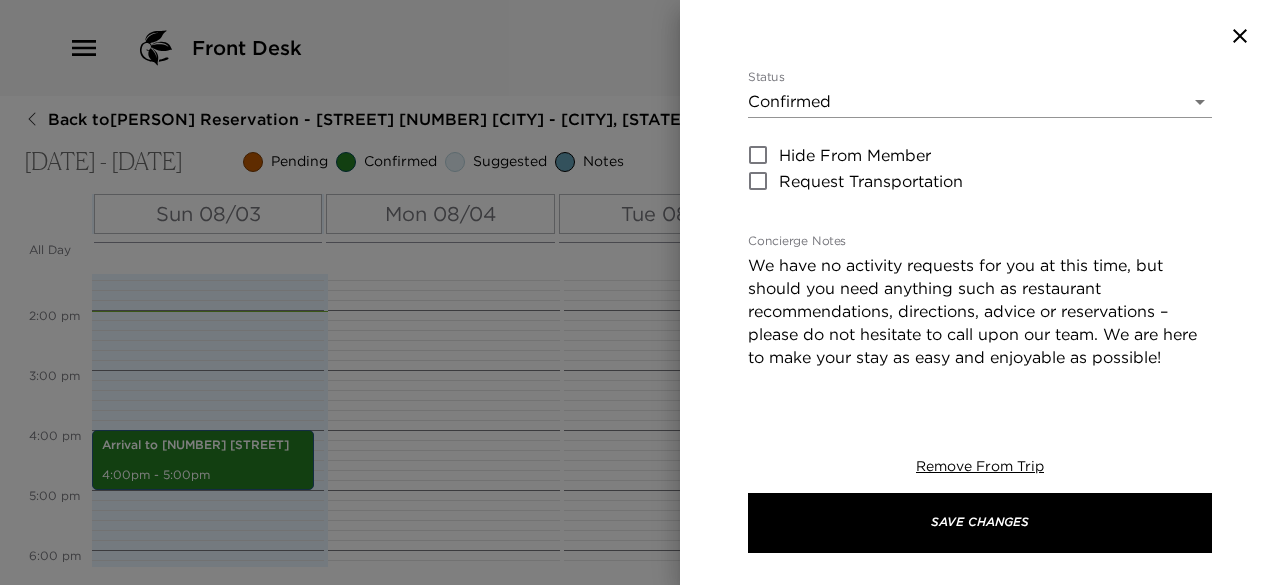 scroll, scrollTop: 302, scrollLeft: 0, axis: vertical 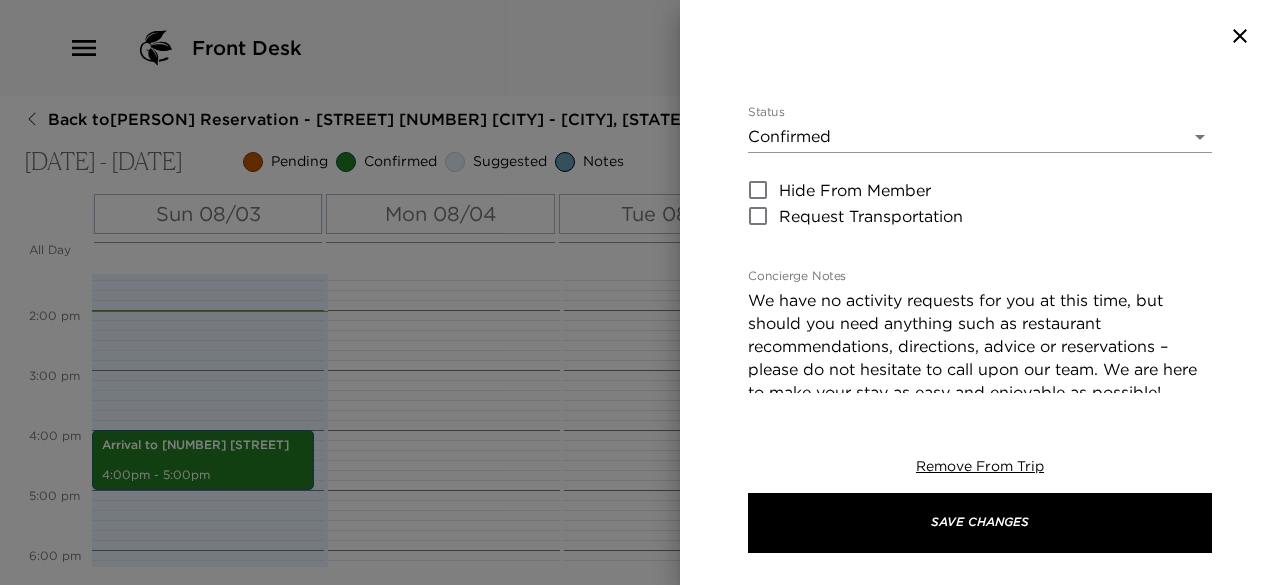 click on "Front Desk Back to  Christine Klingspor Reservation - Beaver Creek Drive 147 Vail - Beaver Creek, Colorado Aug 03 - Aug 06, 2025 Pending Confirmed Suggested Notes Trip View Agenda View PDF View Print All Day Sun 08/03 Mon 08/04 Tue 08/05 Wed 08/06 12:00 AM 1:00 AM 2:00 AM 3:00 AM 4:00 AM 5:00 AM 6:00 AM 7:00 AM 8:00 AM 9:00 AM 10:00 AM 11:00 AM 12:00 PM 1:00 PM 2:00 PM 3:00 PM 4:00 PM 5:00 PM 6:00 PM 7:00 PM 8:00 PM 9:00 PM 10:00 PM 11:00 PM Arrival to 147 Beaver Creek Drive 4:00pm - 5:00pm Departure BC 11:00am - 12:00pm Clone Custom no a ​ Results (1) No Activities Planned No Activities or Reservations Planned Start Date & Time 08/04/2025 All day to End Date & Time 08/04/2025 All day Number of Adults (18+) 4 Number of Children 0 Status Confirmed Confirmed Hide From Member Request Transportation Concierge Notes x Cost ​ x Address ​ x Phone Number ​ Email ​ Website ​ Cancellation Policy ​ undefined Recommended Attire ​ undefined Age Range ​ undefined Remove From Trip Save Changes" at bounding box center (640, 292) 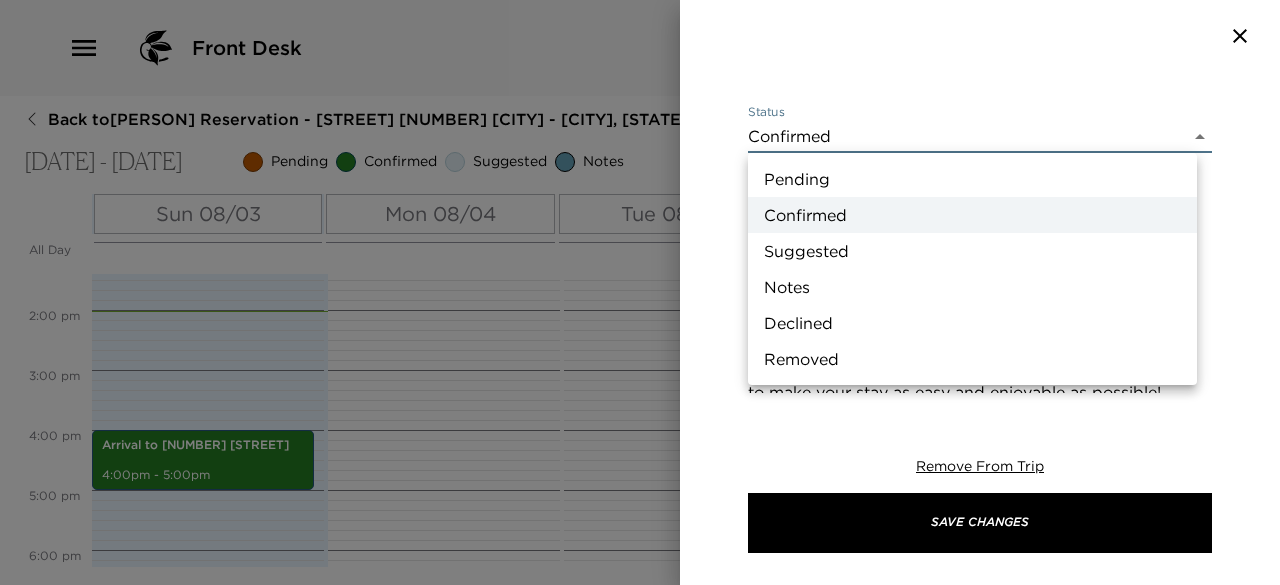 click on "Suggested" at bounding box center (972, 251) 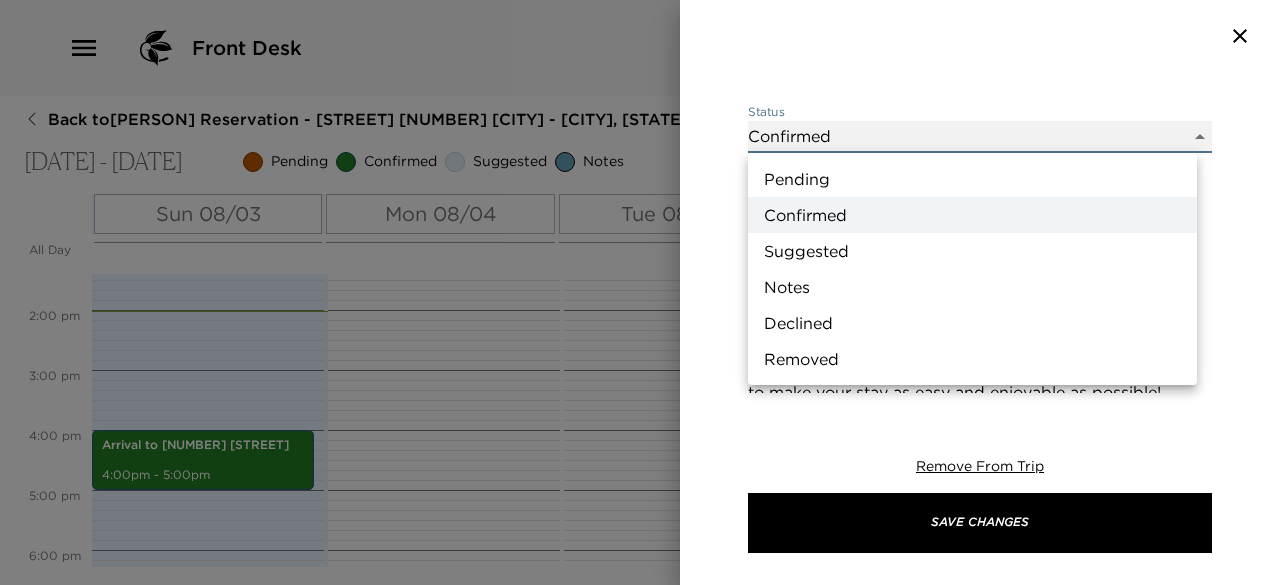 type on "Suggestion" 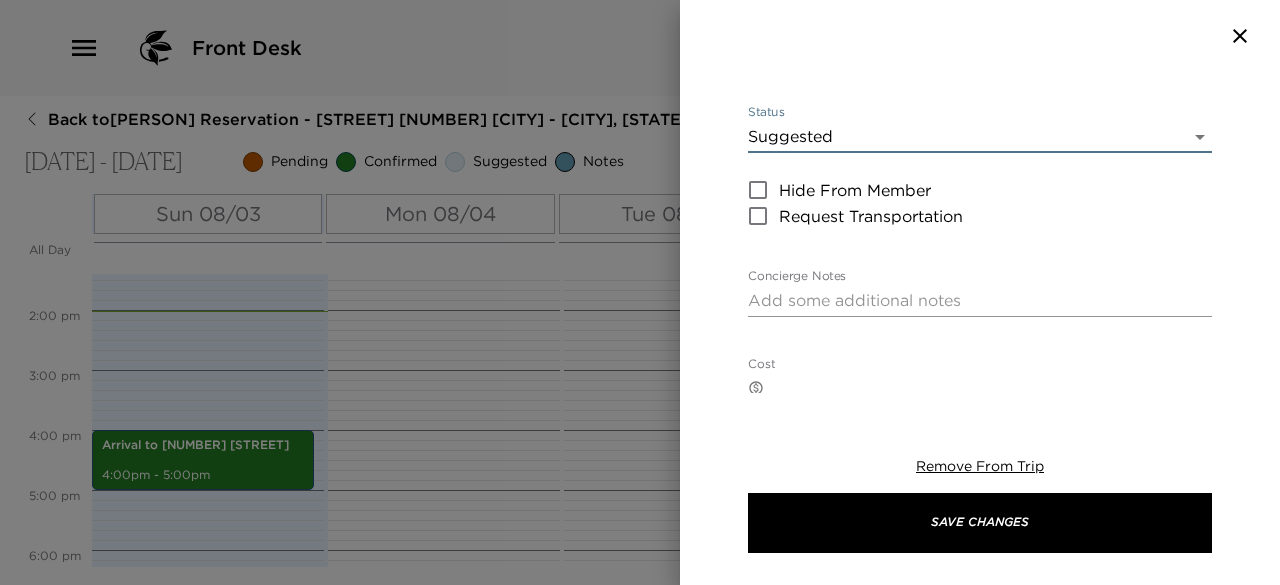 click on "Front Desk Back to  Christine Klingspor Reservation - Beaver Creek Drive 147 Vail - Beaver Creek, Colorado Aug 03 - Aug 06, 2025 Pending Confirmed Suggested Notes Trip View Agenda View PDF View Print All Day Sun 08/03 Mon 08/04 Tue 08/05 Wed 08/06 12:00 AM 1:00 AM 2:00 AM 3:00 AM 4:00 AM 5:00 AM 6:00 AM 7:00 AM 8:00 AM 9:00 AM 10:00 AM 11:00 AM 12:00 PM 1:00 PM 2:00 PM 3:00 PM 4:00 PM 5:00 PM 6:00 PM 7:00 PM 8:00 PM 9:00 PM 10:00 PM 11:00 PM Arrival to 147 Beaver Creek Drive 4:00pm - 5:00pm Departure BC 11:00am - 12:00pm Clone Custom no a ​ Results (1) No Activities Planned No Activities or Reservations Planned Start Date & Time 08/04/2025 All day to End Date & Time 08/04/2025 All day Number of Adults (18+) 4 Number of Children 0 Status Suggested Suggestion Hide From Member Request Transportation Concierge Notes x Cost ​ x Address ​ x Phone Number ​ Email ​ Website ​ Cancellation Policy ​ undefined Recommended Attire ​ undefined Age Range ​ undefined Remove From Trip Save Changes" at bounding box center [640, 292] 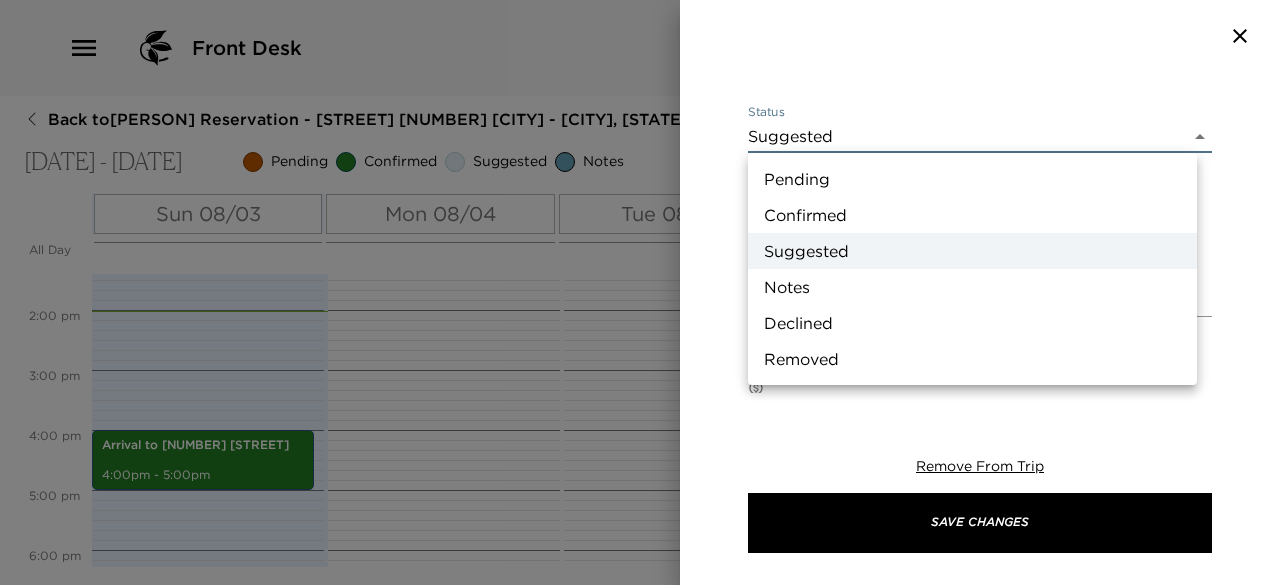 click on "Confirmed" at bounding box center (972, 215) 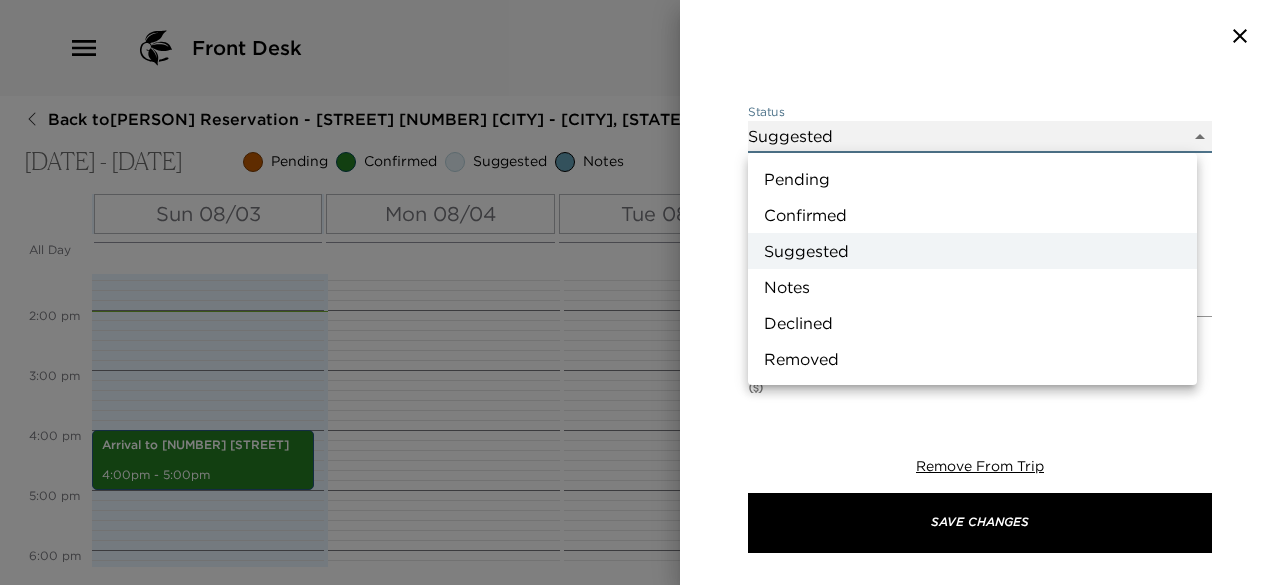 type on "Confirmed" 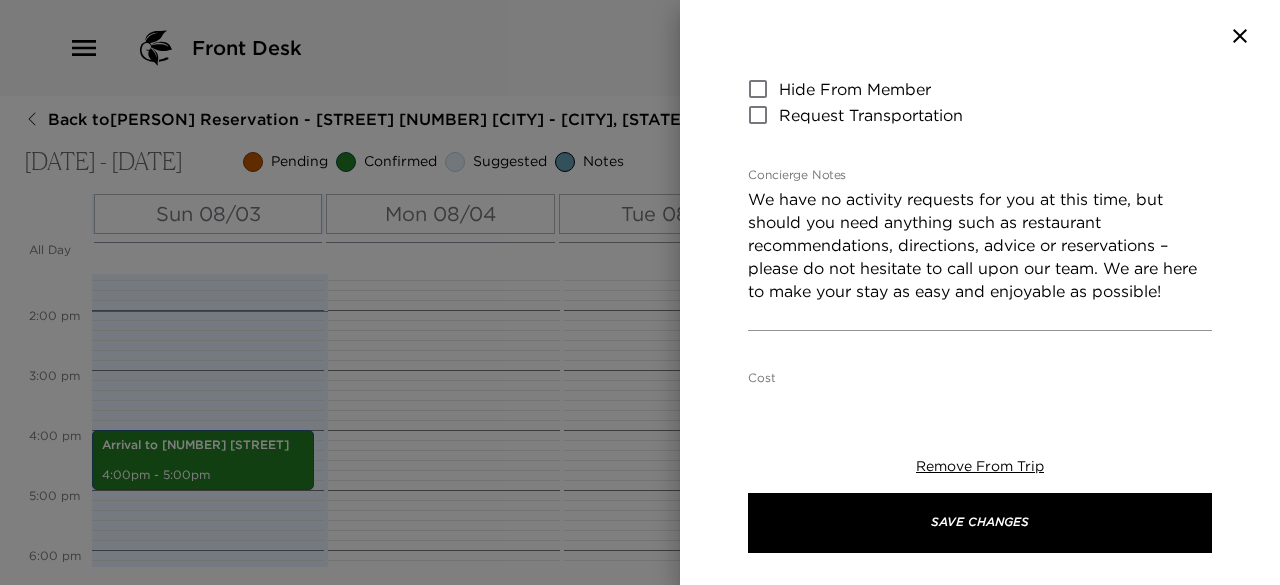 scroll, scrollTop: 413, scrollLeft: 0, axis: vertical 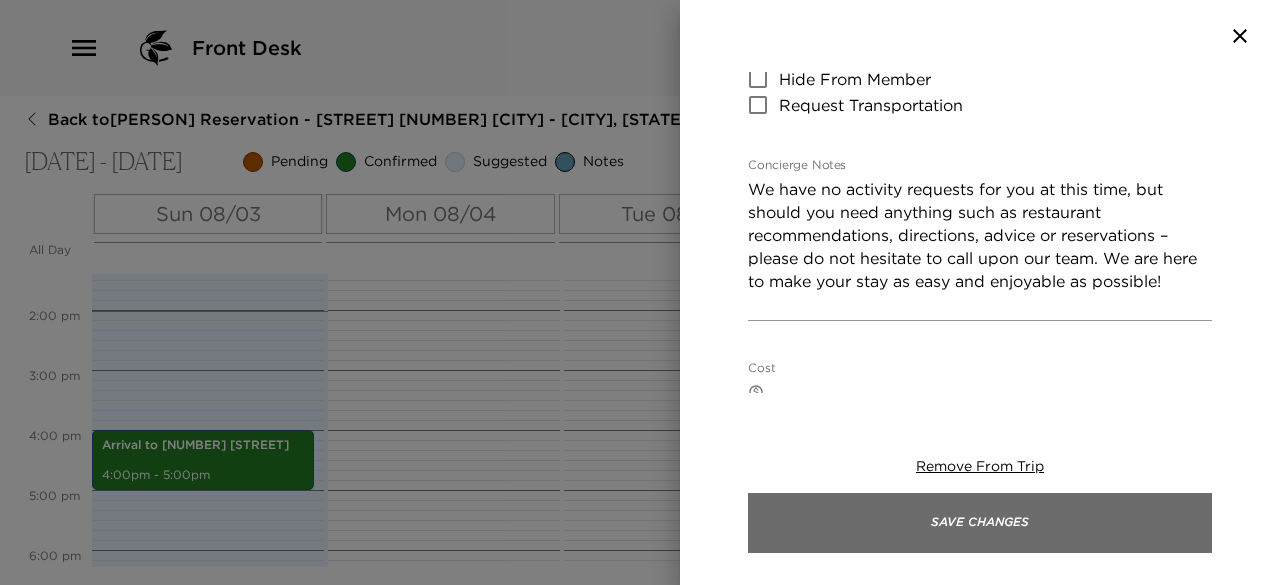 click on "Save Changes" at bounding box center (980, 523) 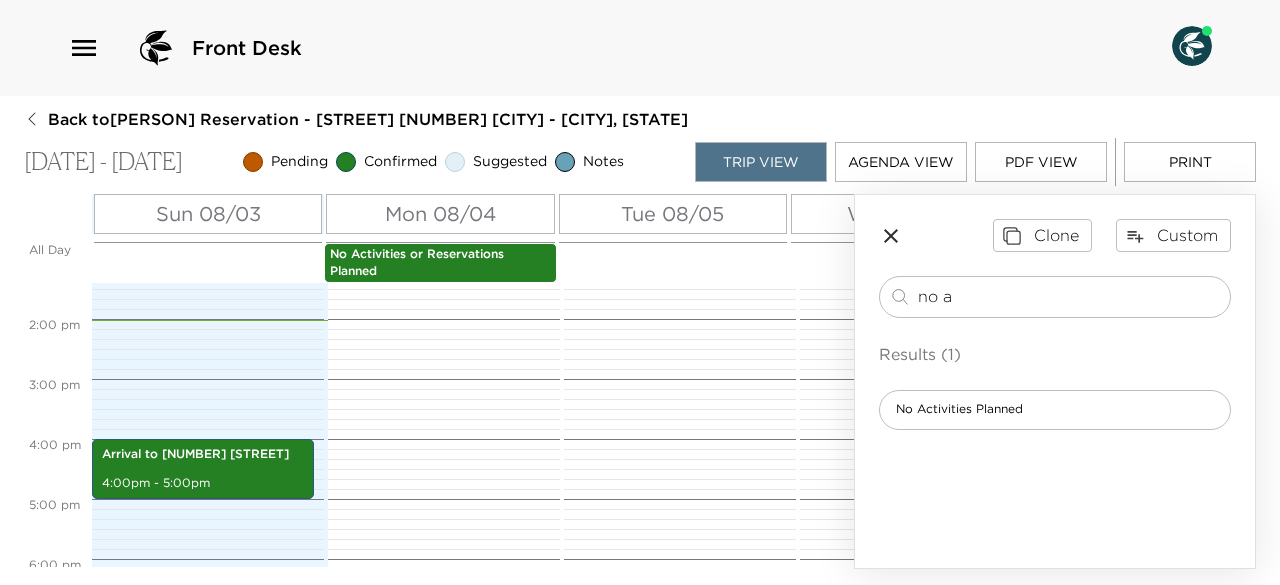click on "Print" at bounding box center [1190, 162] 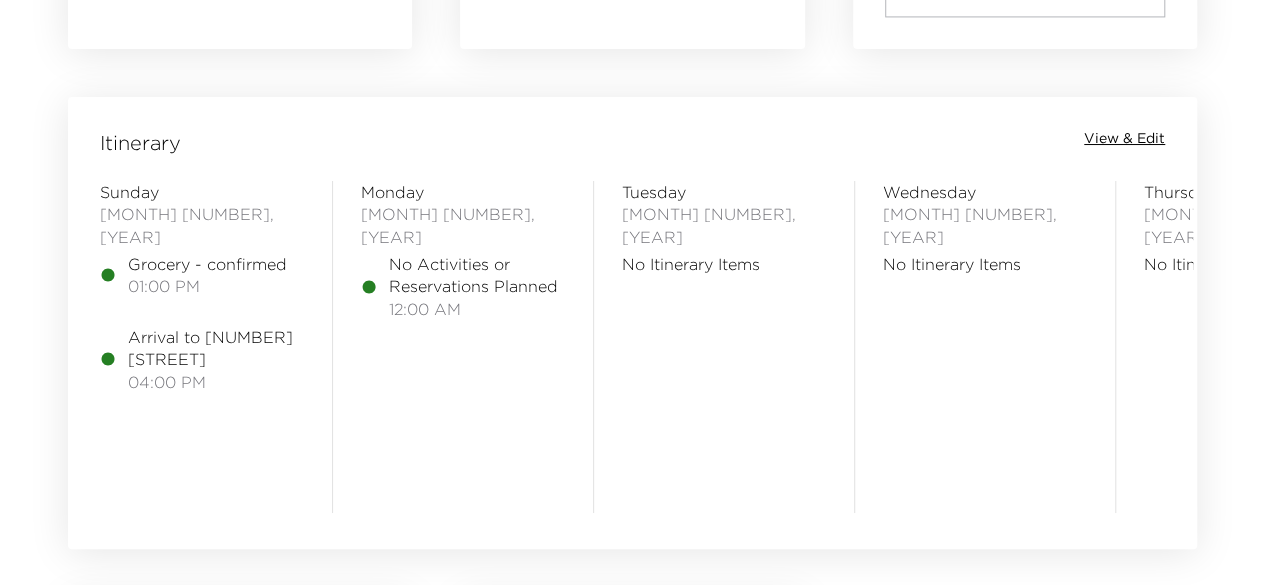 scroll, scrollTop: 1574, scrollLeft: 0, axis: vertical 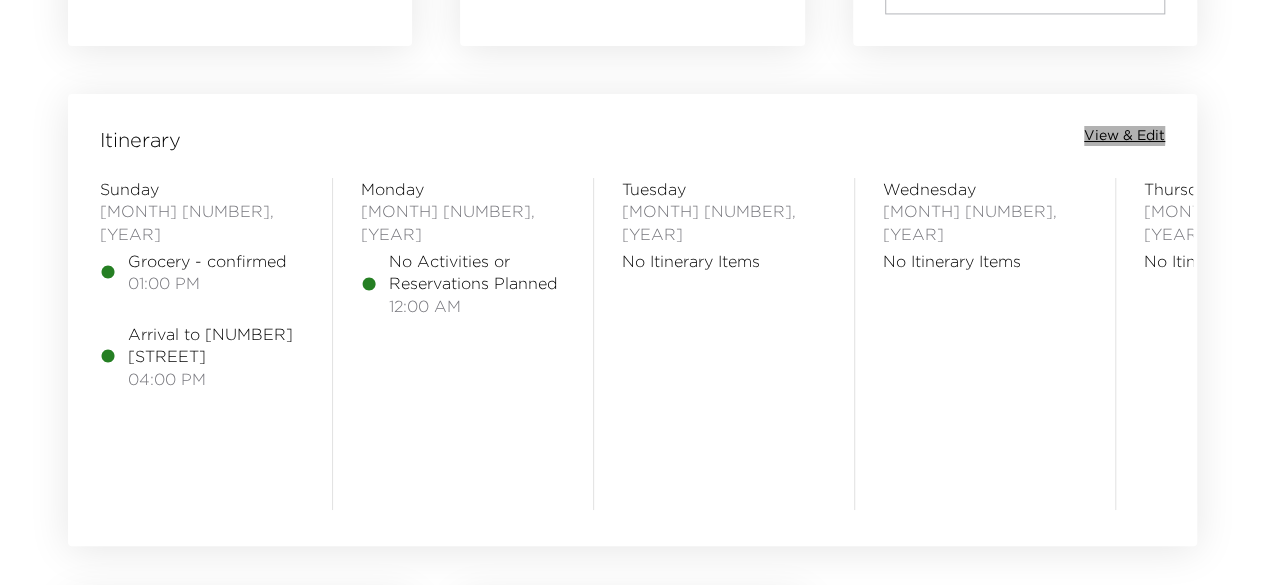 click on "View & Edit" at bounding box center [1124, 136] 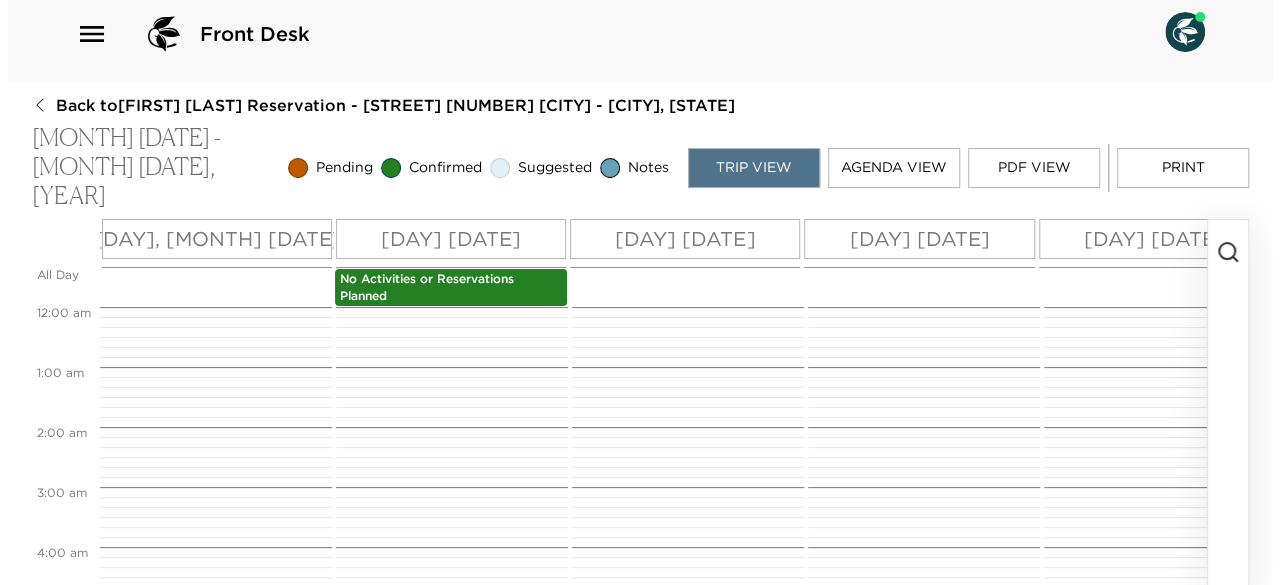 scroll, scrollTop: 0, scrollLeft: 0, axis: both 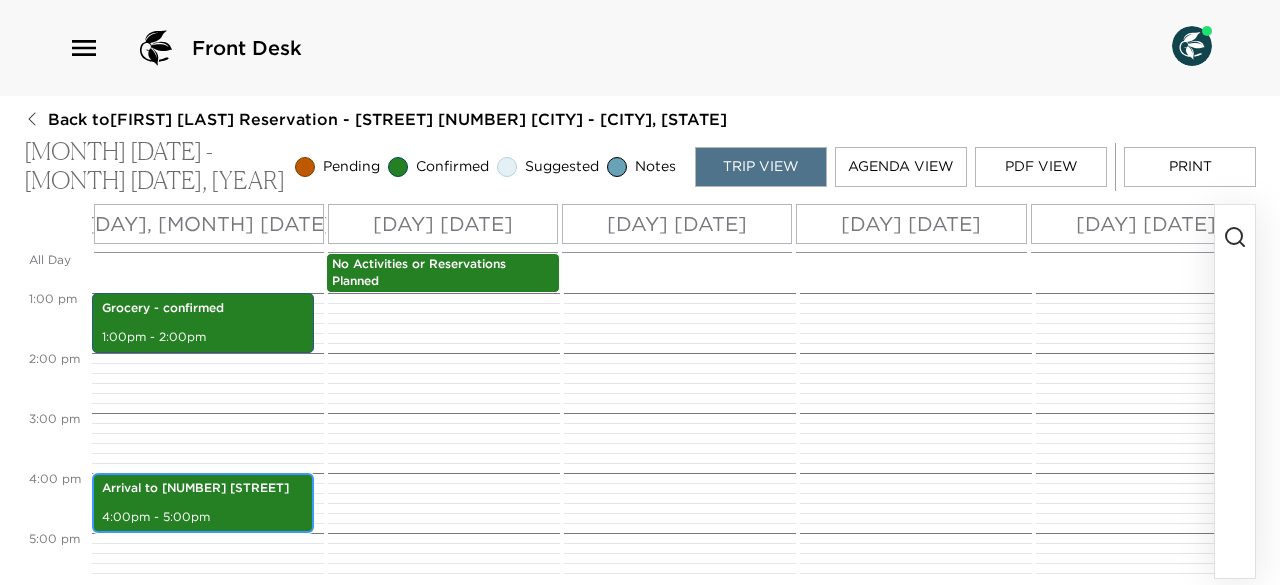 click on "Arrival to [NUMBER] [STREET]" at bounding box center [203, 488] 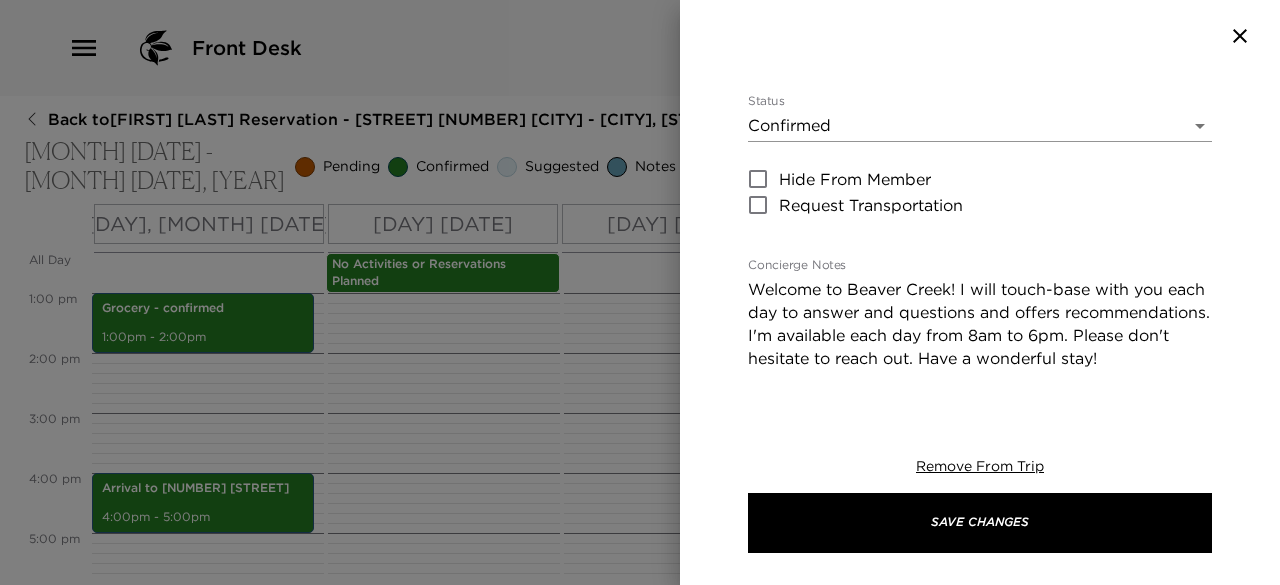 scroll, scrollTop: 289, scrollLeft: 0, axis: vertical 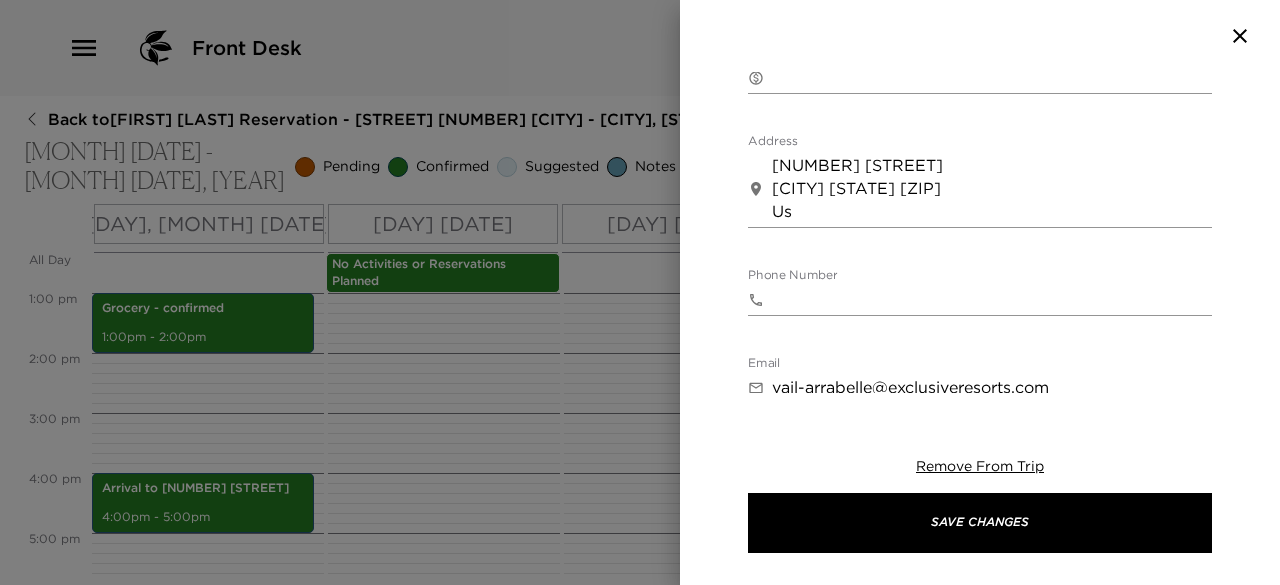 drag, startPoint x: 748, startPoint y: 282, endPoint x: 892, endPoint y: 239, distance: 150.28307 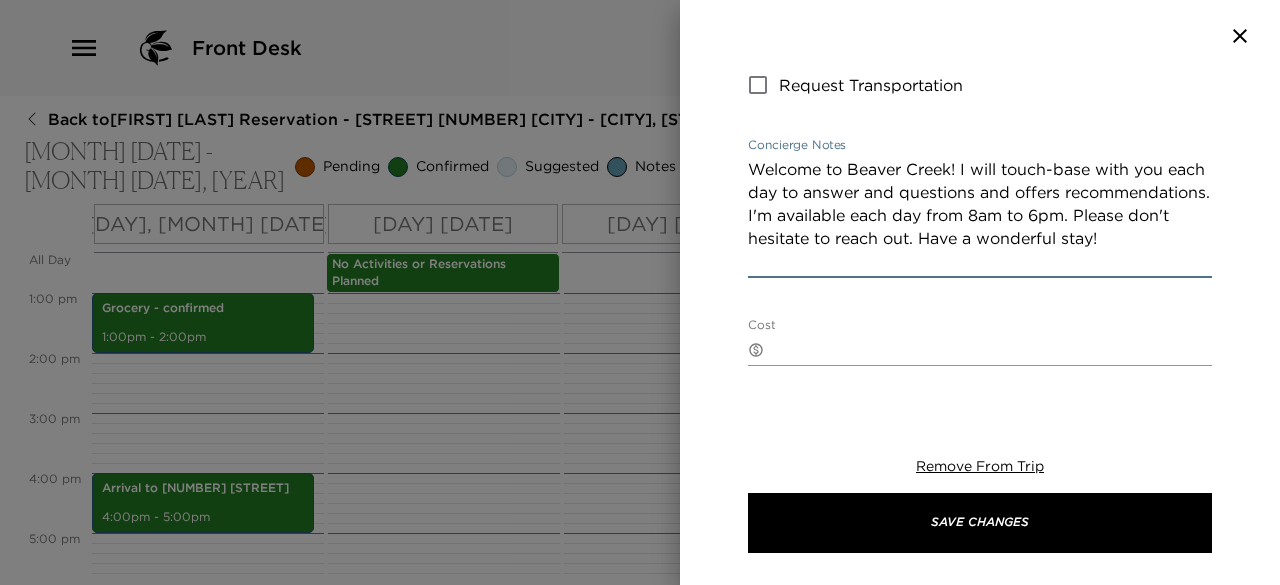 scroll, scrollTop: 377, scrollLeft: 0, axis: vertical 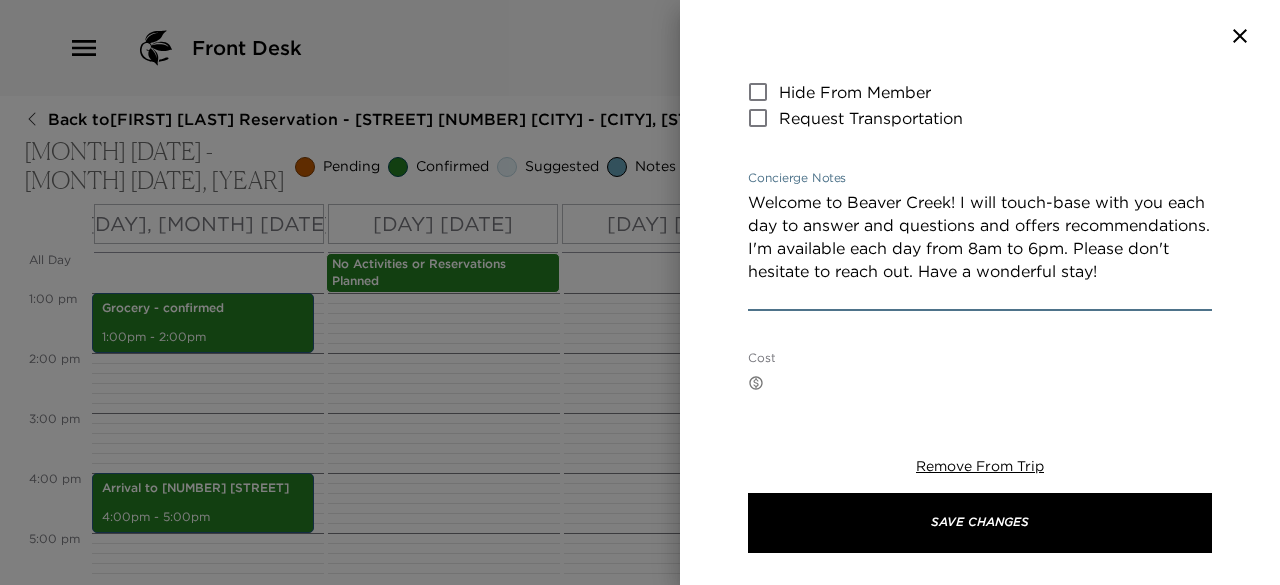 click 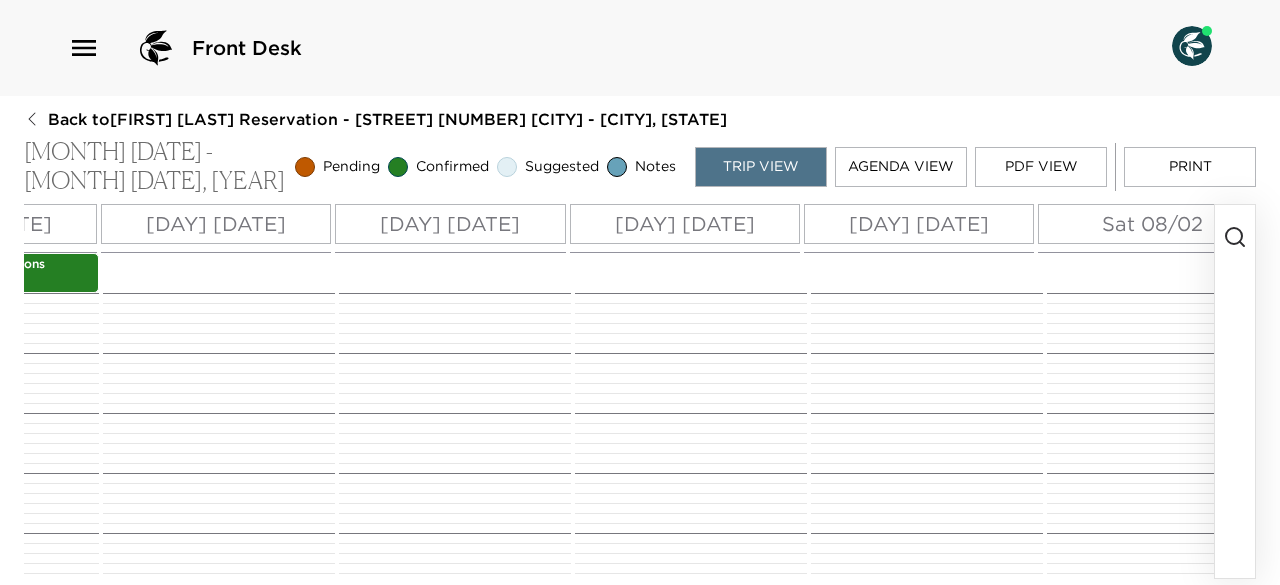 scroll, scrollTop: 0, scrollLeft: 780, axis: horizontal 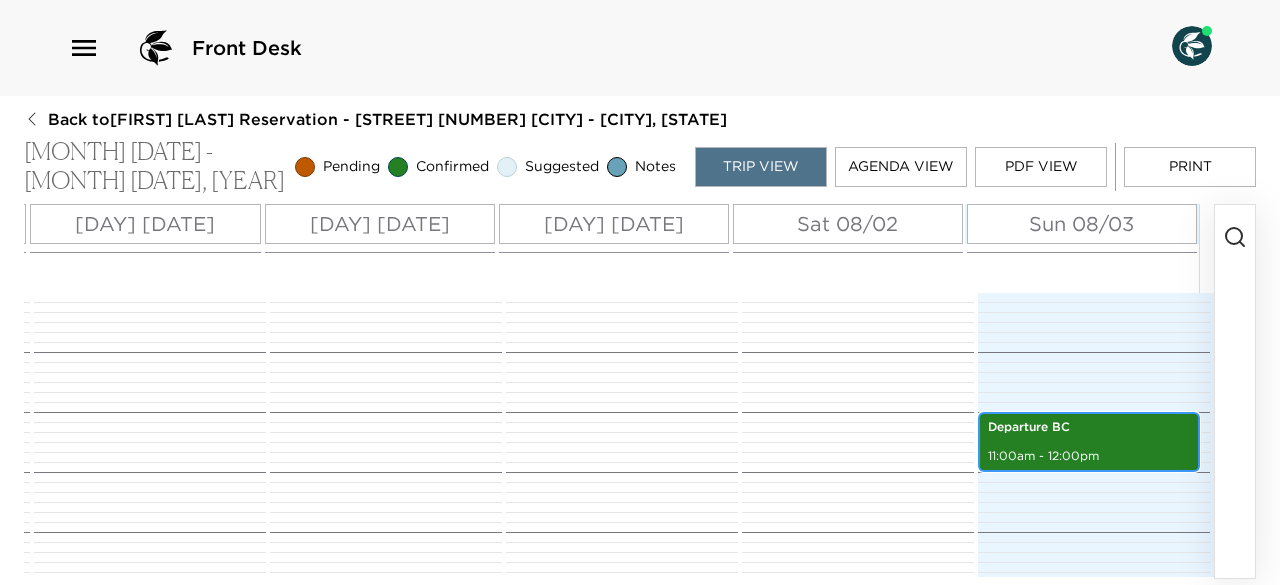 click on "Departure BC [TIME]-[TIME]" at bounding box center [1089, 442] 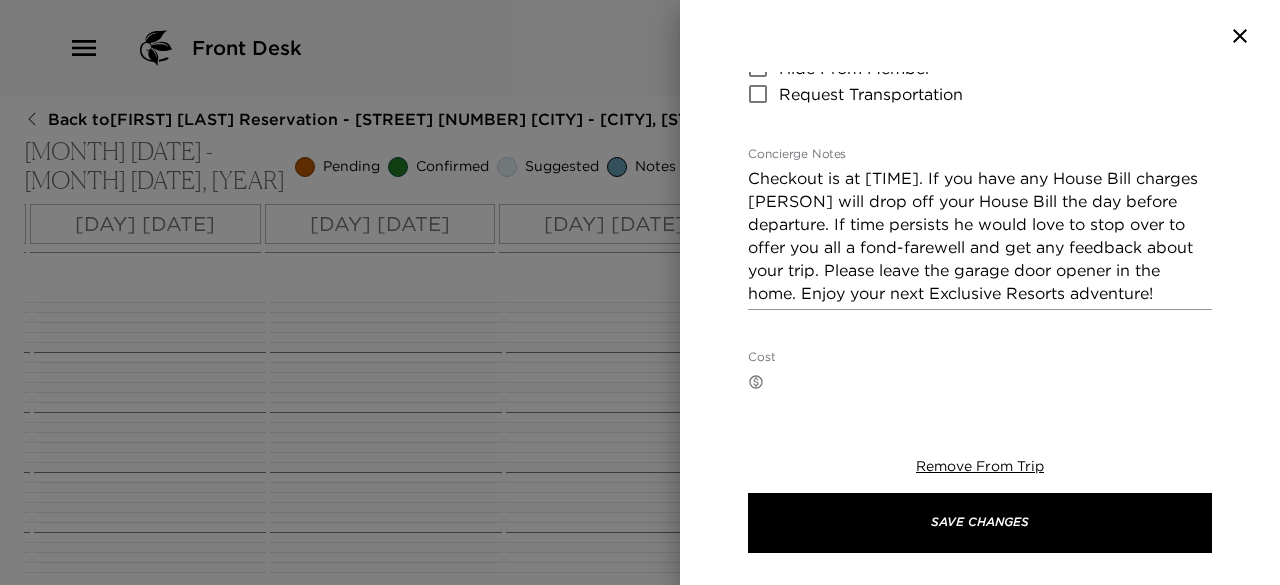 scroll, scrollTop: 354, scrollLeft: 0, axis: vertical 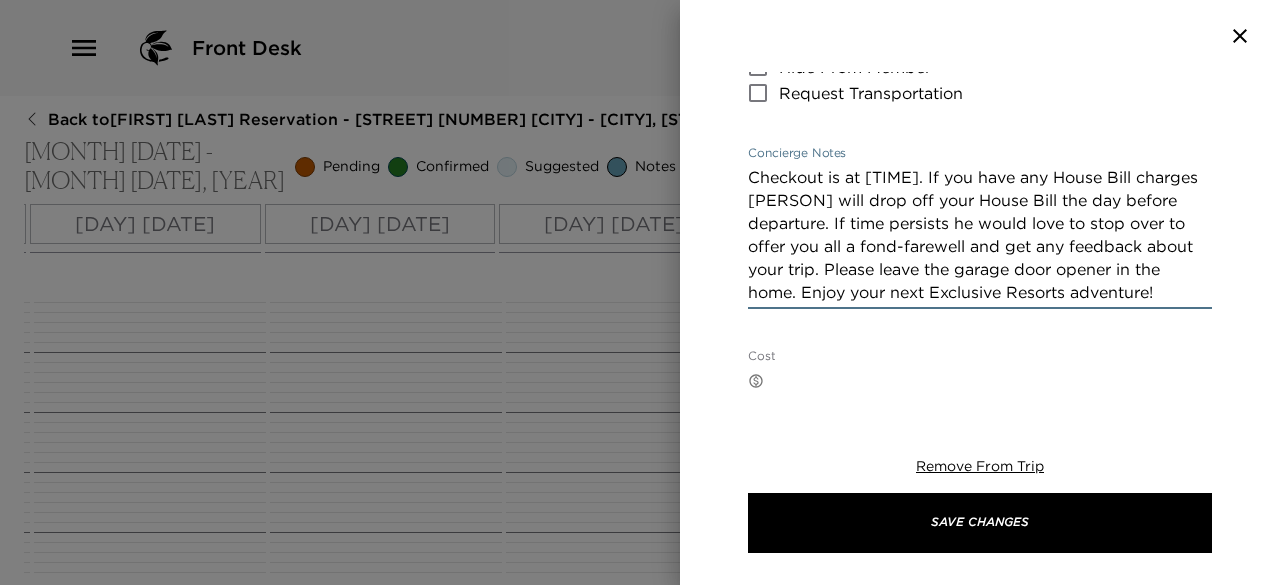 drag, startPoint x: 748, startPoint y: 175, endPoint x: 1234, endPoint y: 309, distance: 504.1349 